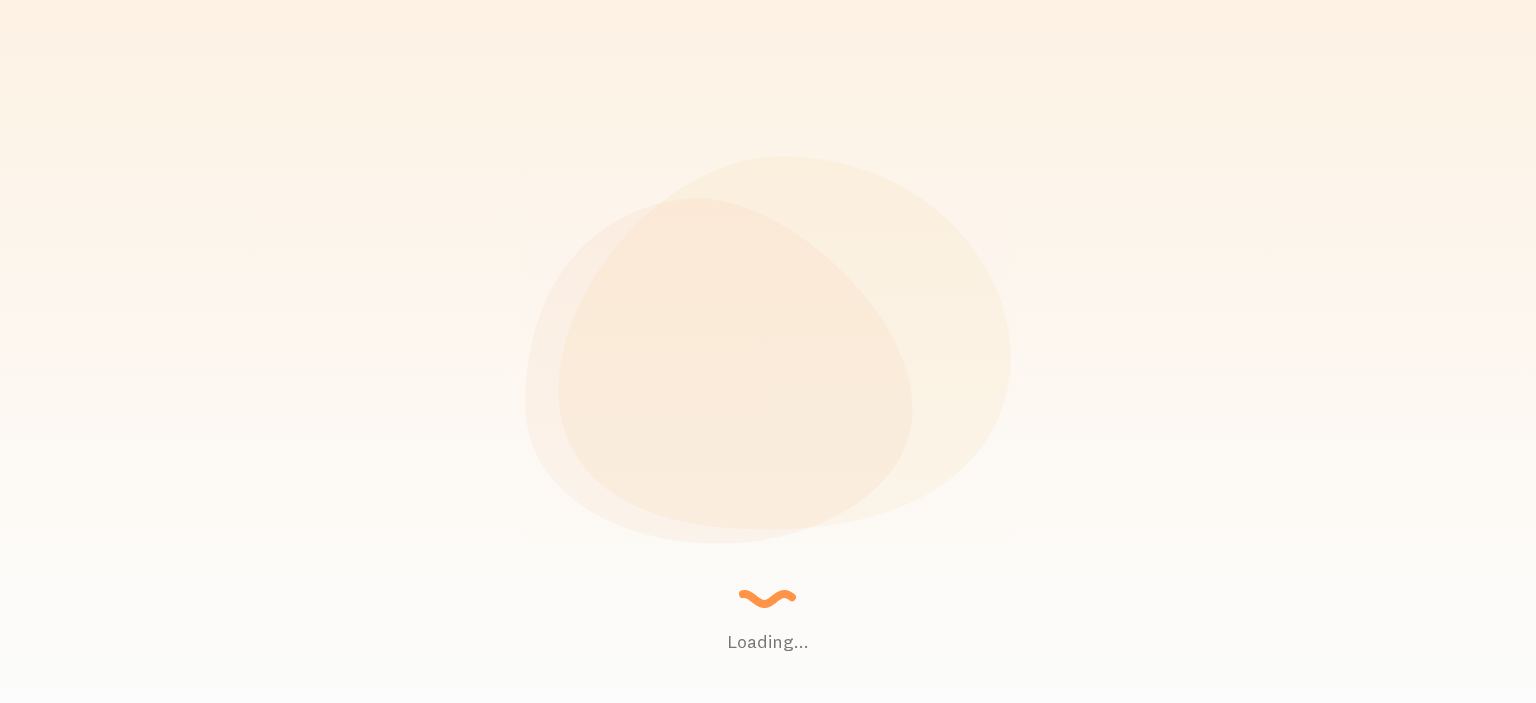 scroll, scrollTop: 0, scrollLeft: 0, axis: both 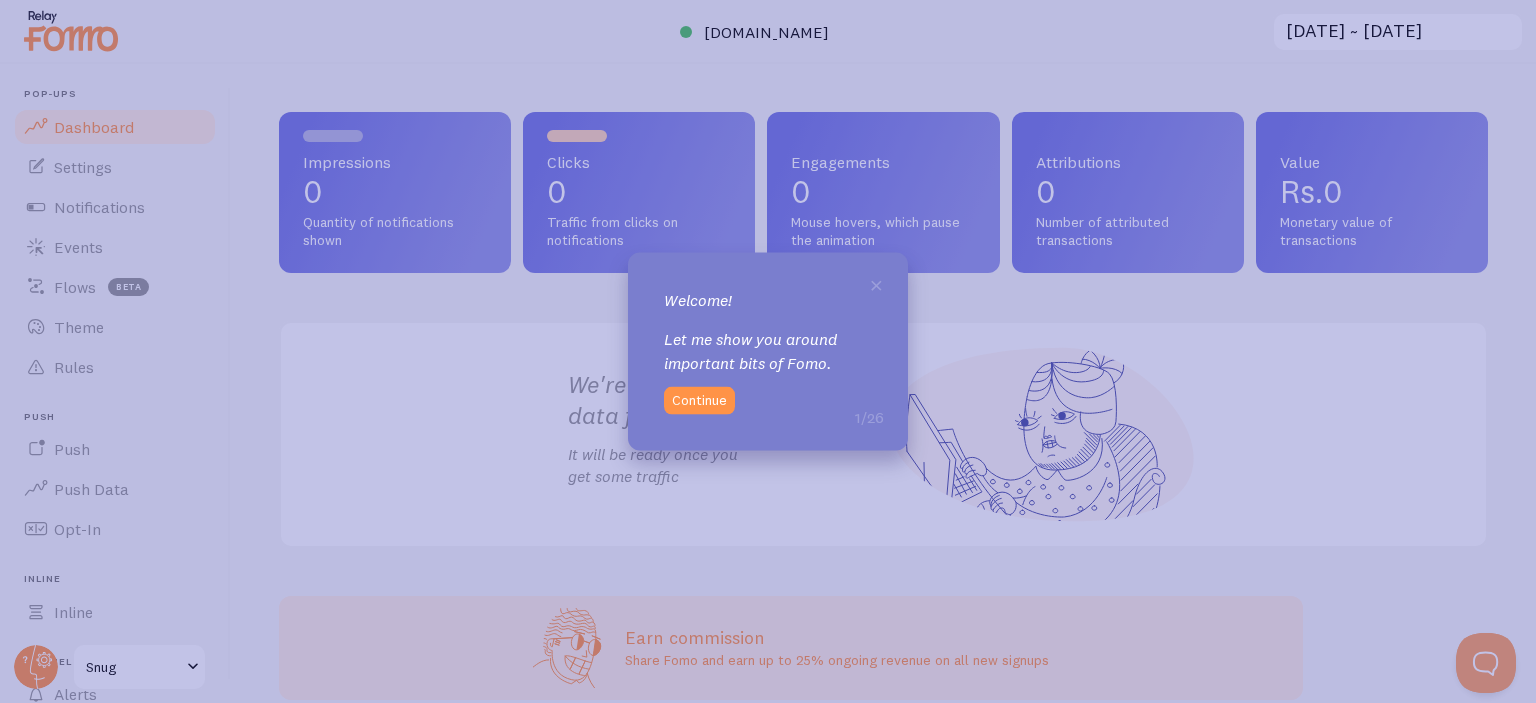 click on "×   Welcome!  Let me show you around important bits of Fomo.   1/26 Continue" at bounding box center [768, 351] 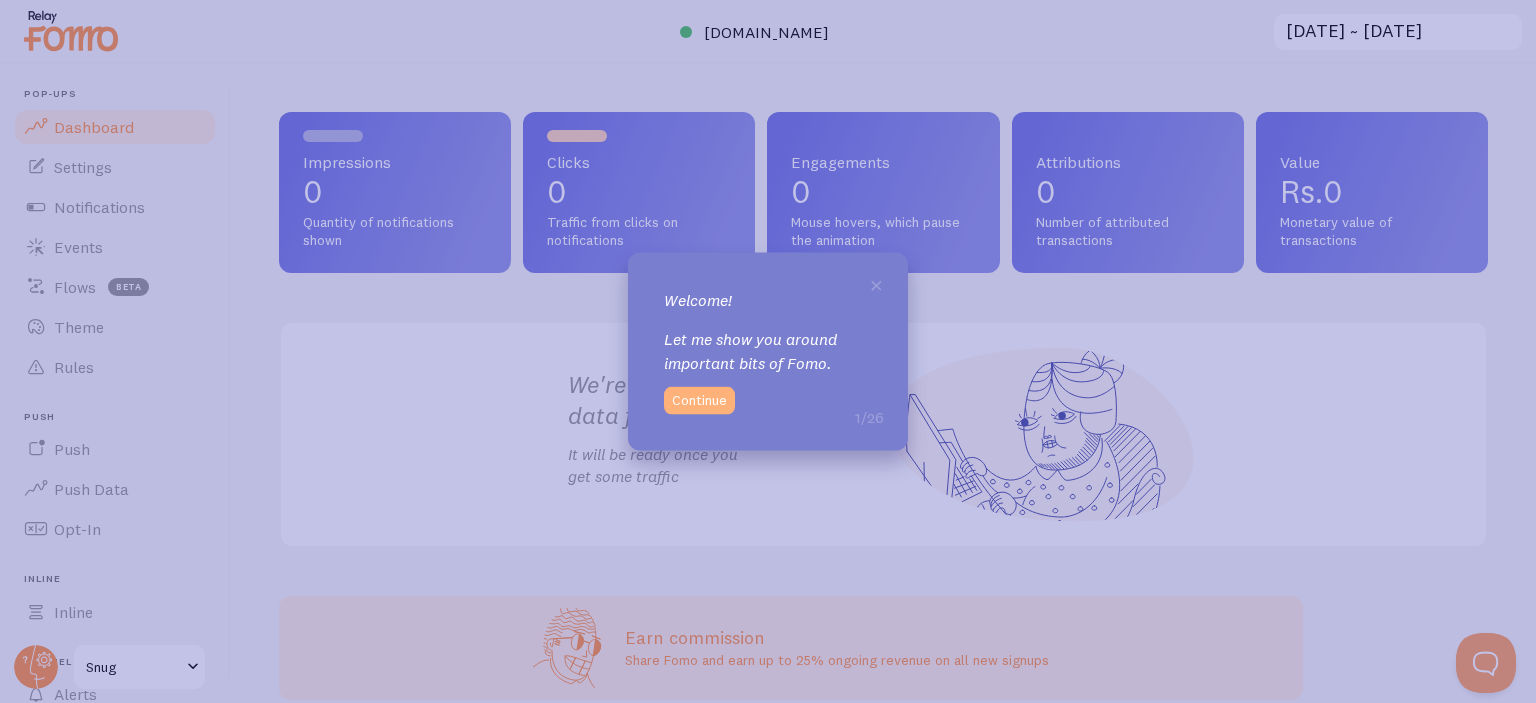 click on "Continue" at bounding box center (699, 401) 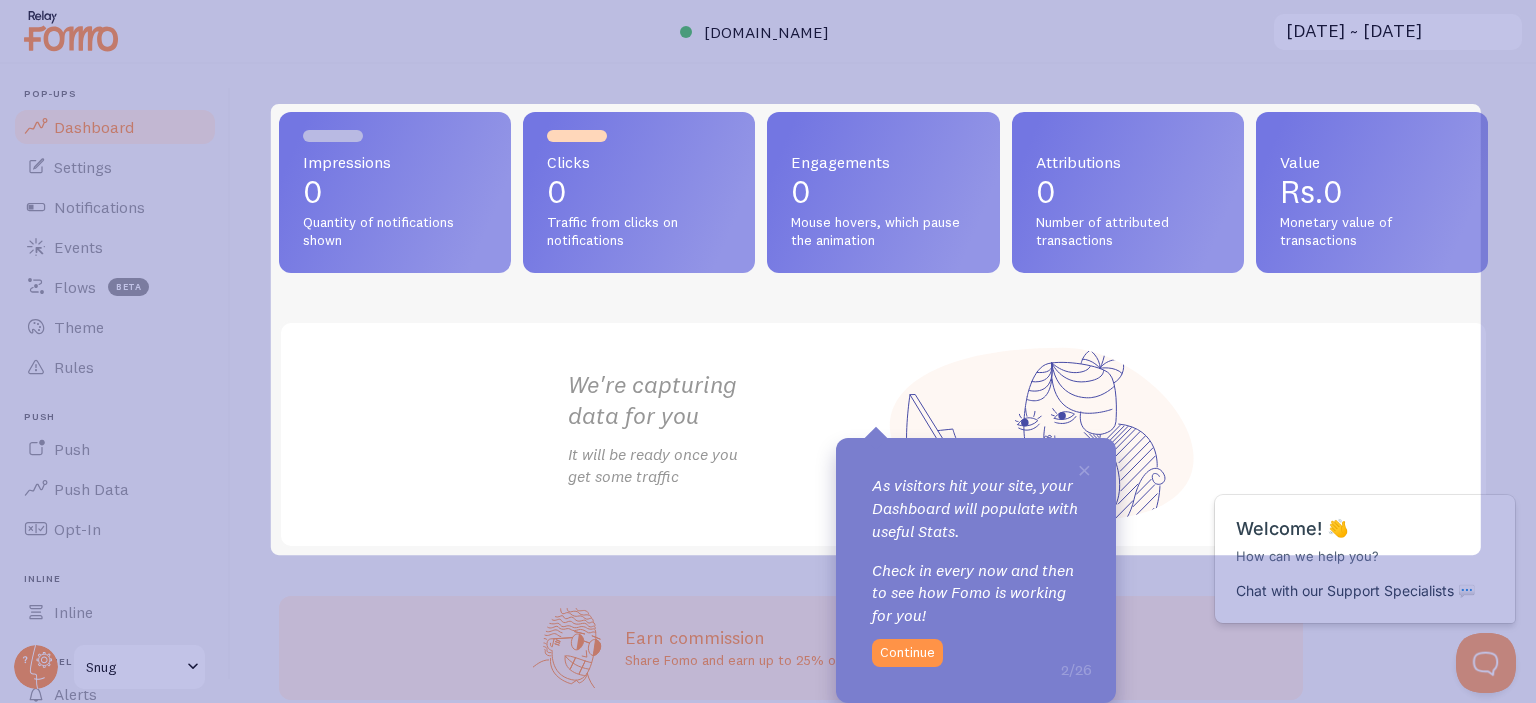 scroll, scrollTop: 0, scrollLeft: 0, axis: both 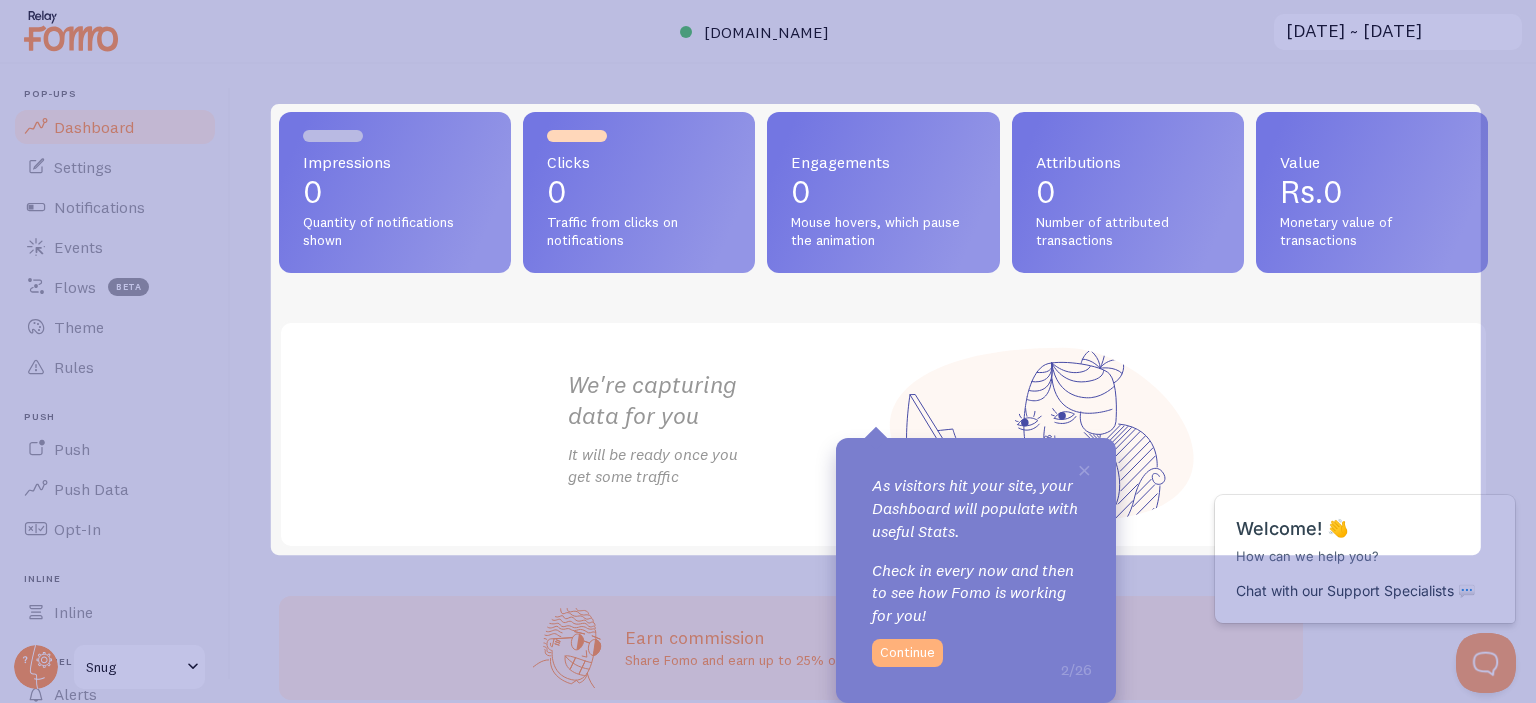 click on "Continue" at bounding box center (907, 653) 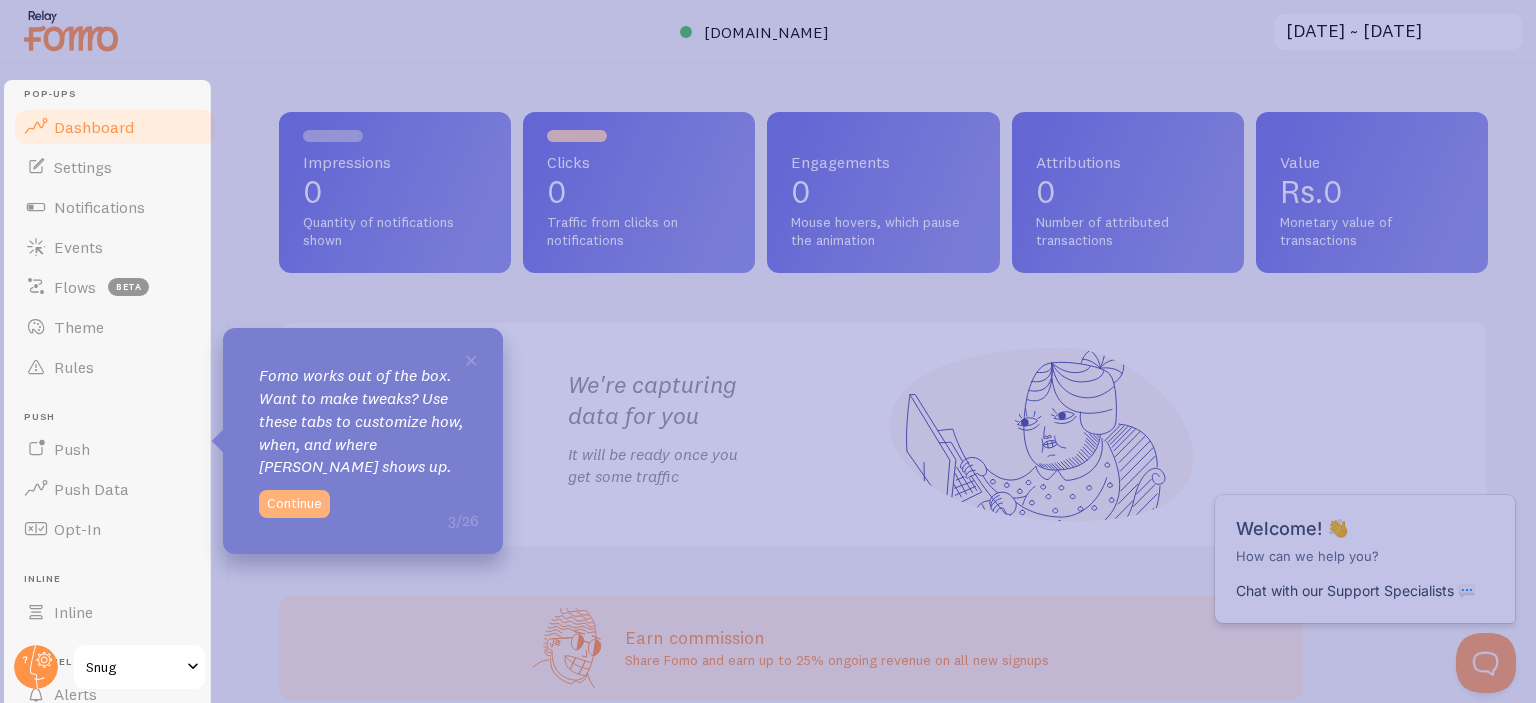 click on "Continue" at bounding box center (294, 504) 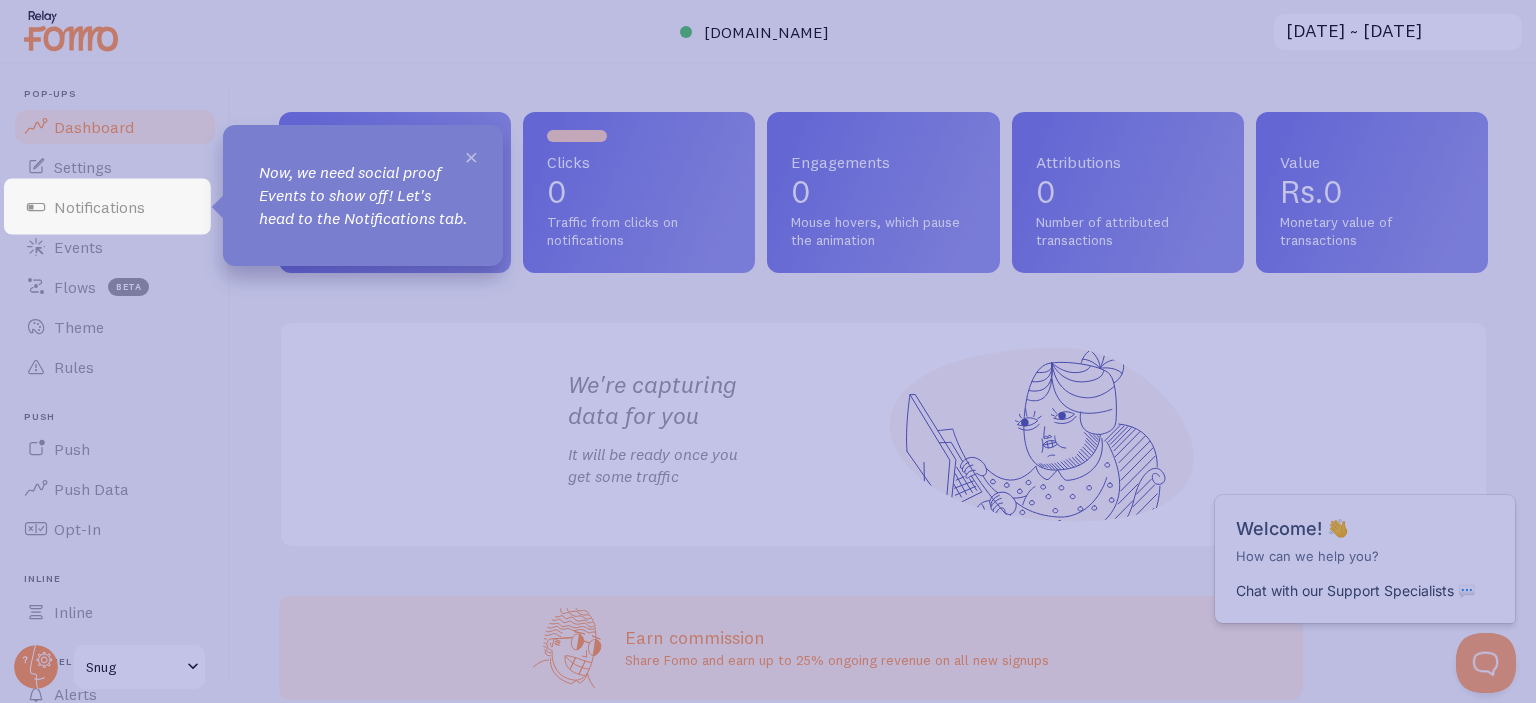 click on "×" at bounding box center (471, 156) 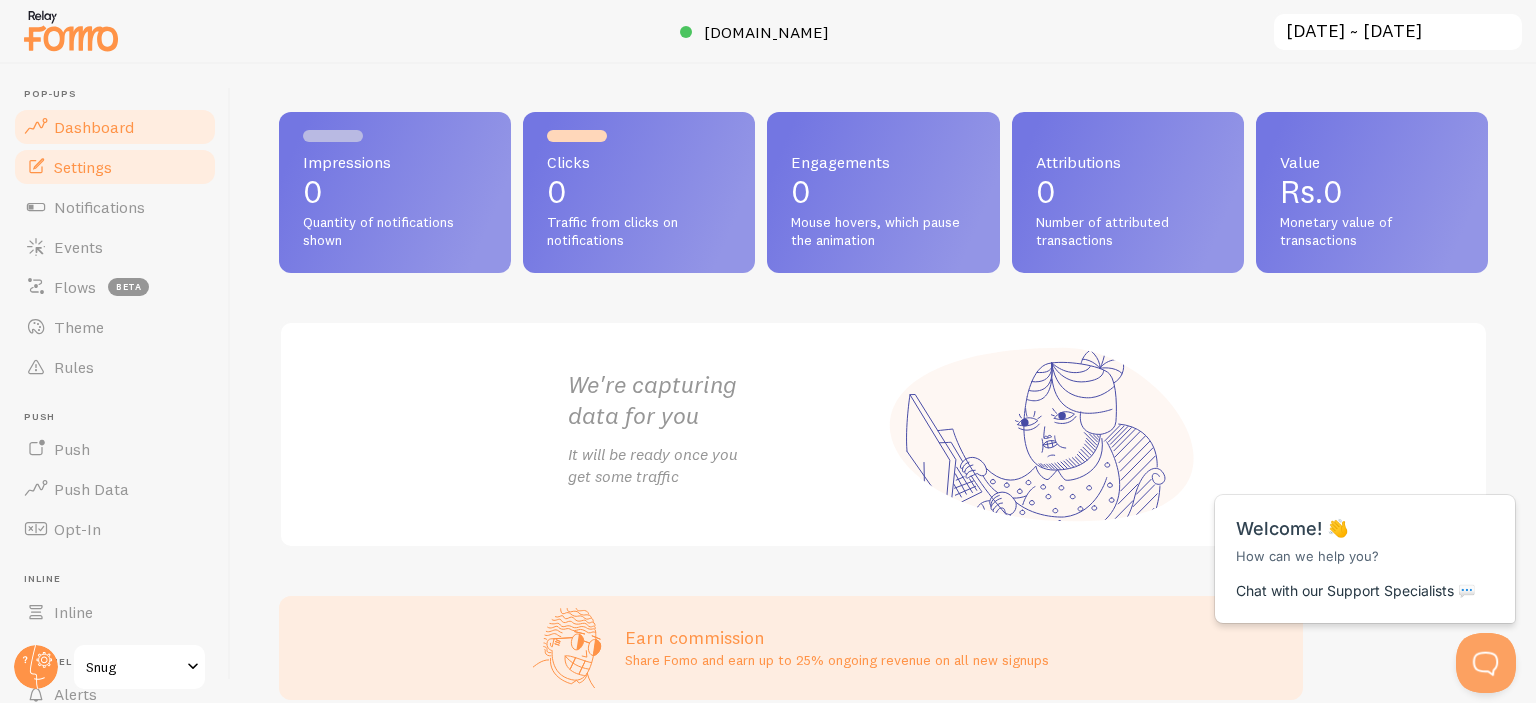 click on "Settings" at bounding box center [115, 167] 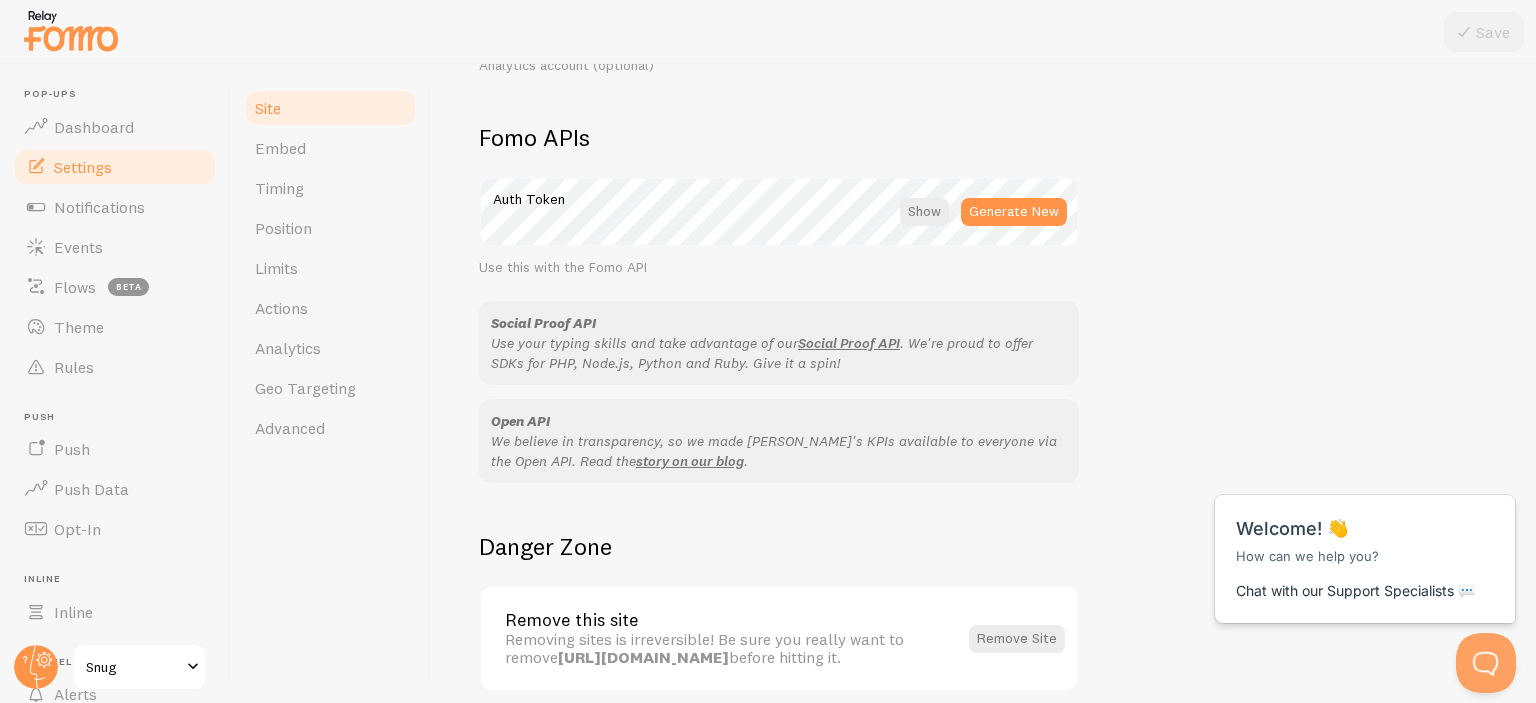 scroll, scrollTop: 1183, scrollLeft: 0, axis: vertical 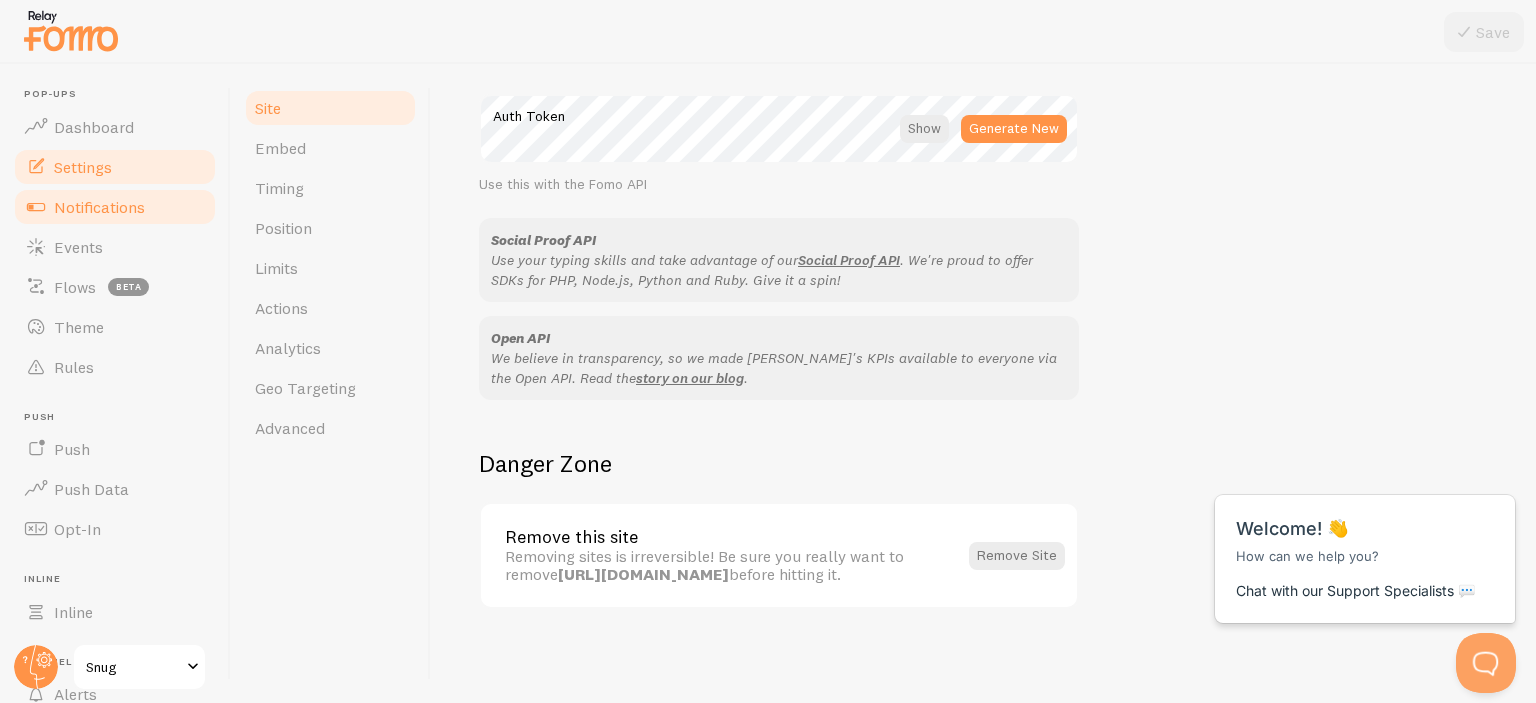click on "Notifications" at bounding box center (115, 207) 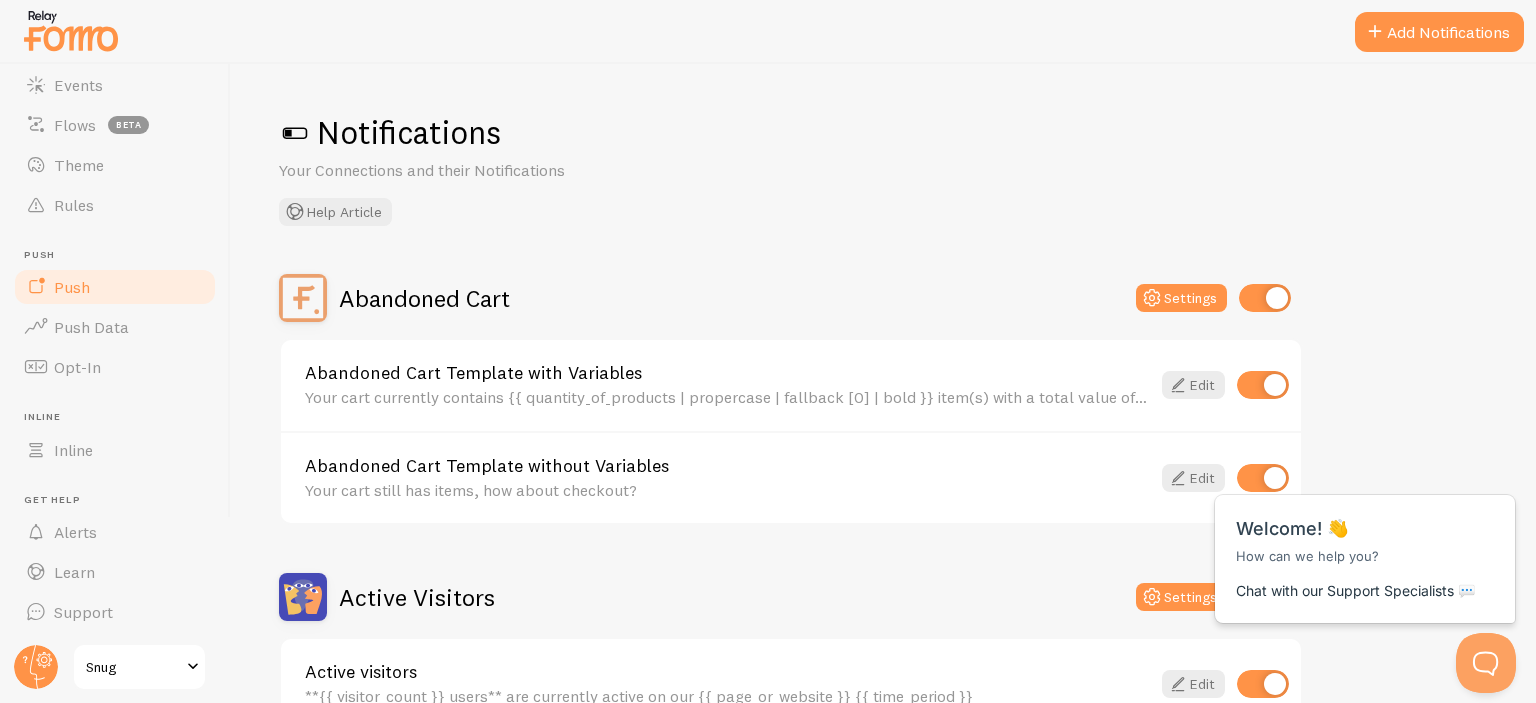 scroll, scrollTop: 163, scrollLeft: 0, axis: vertical 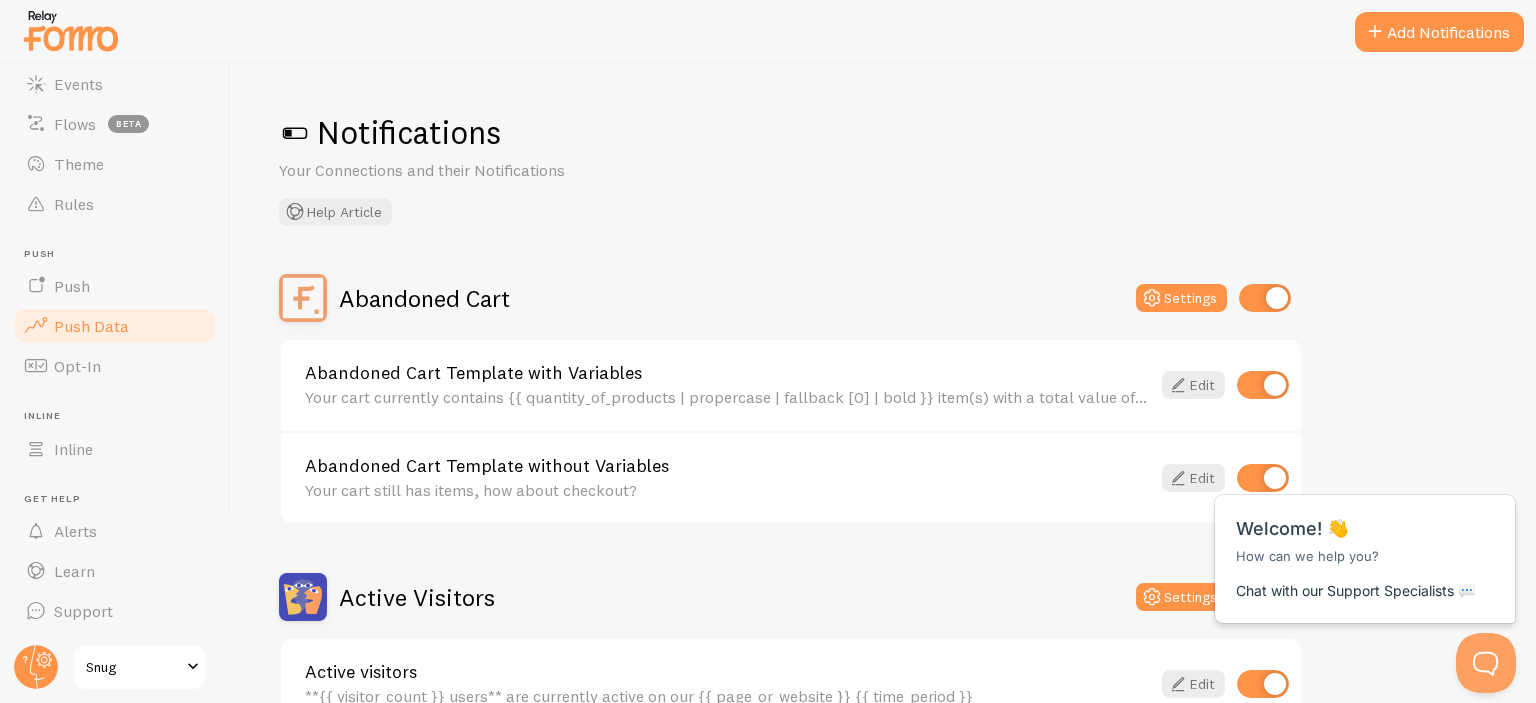 click on "Push Data" at bounding box center (115, 326) 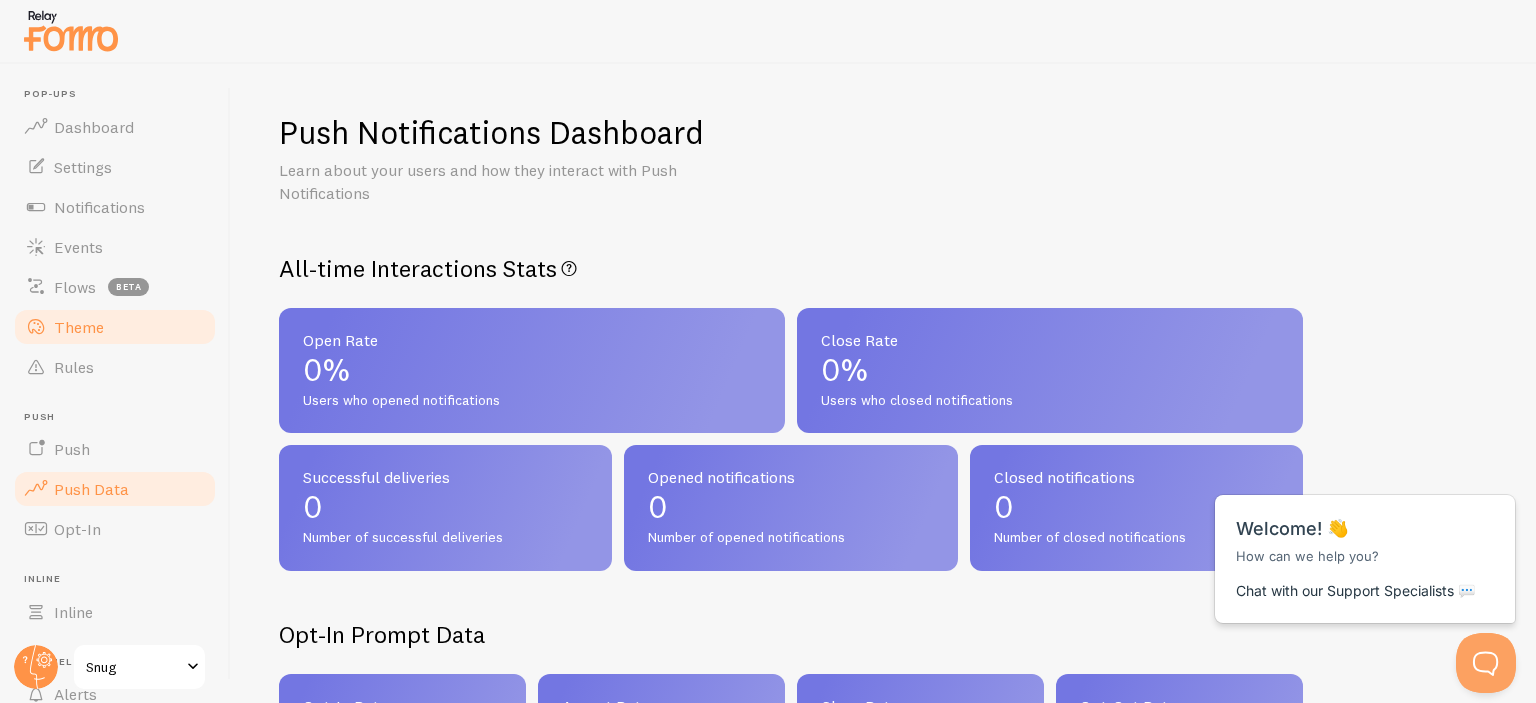 scroll, scrollTop: 0, scrollLeft: 0, axis: both 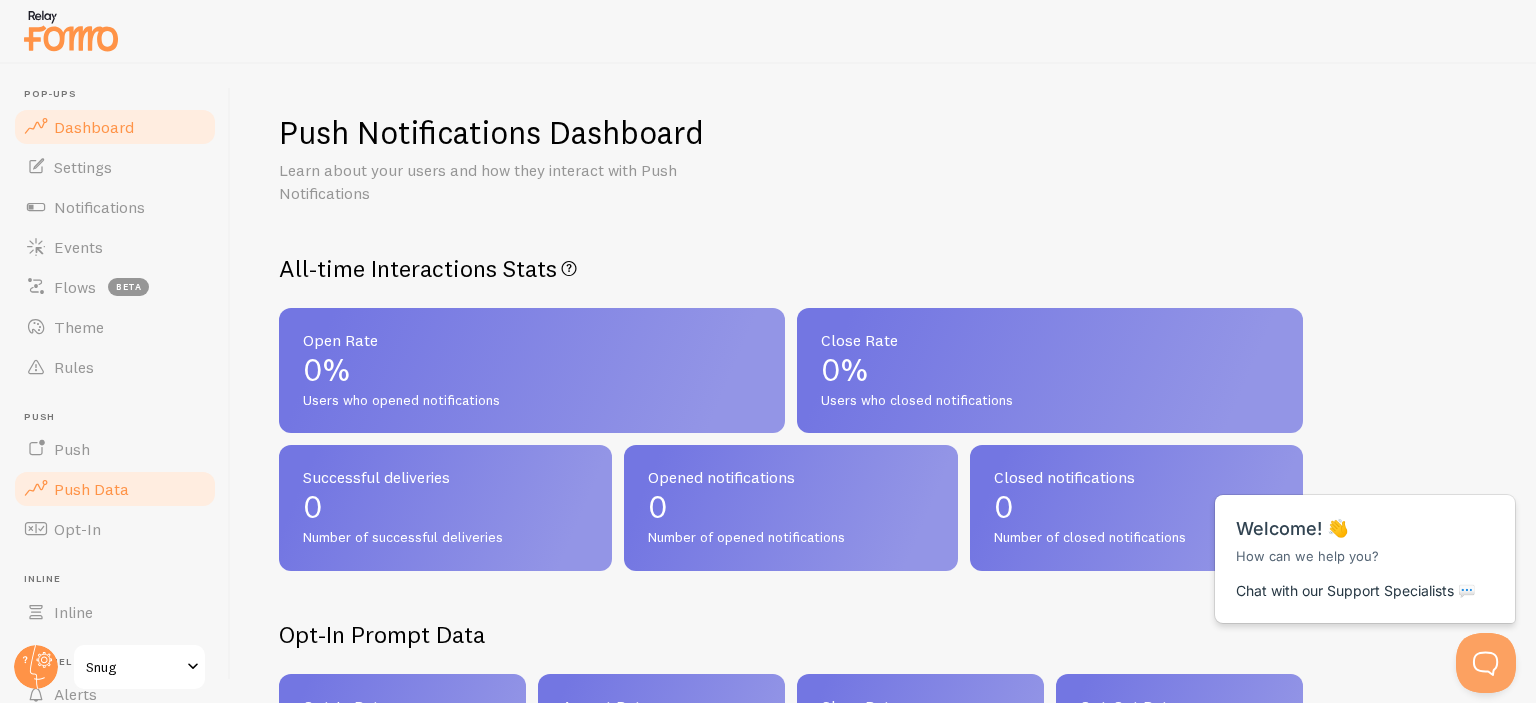 click on "Dashboard" at bounding box center (115, 127) 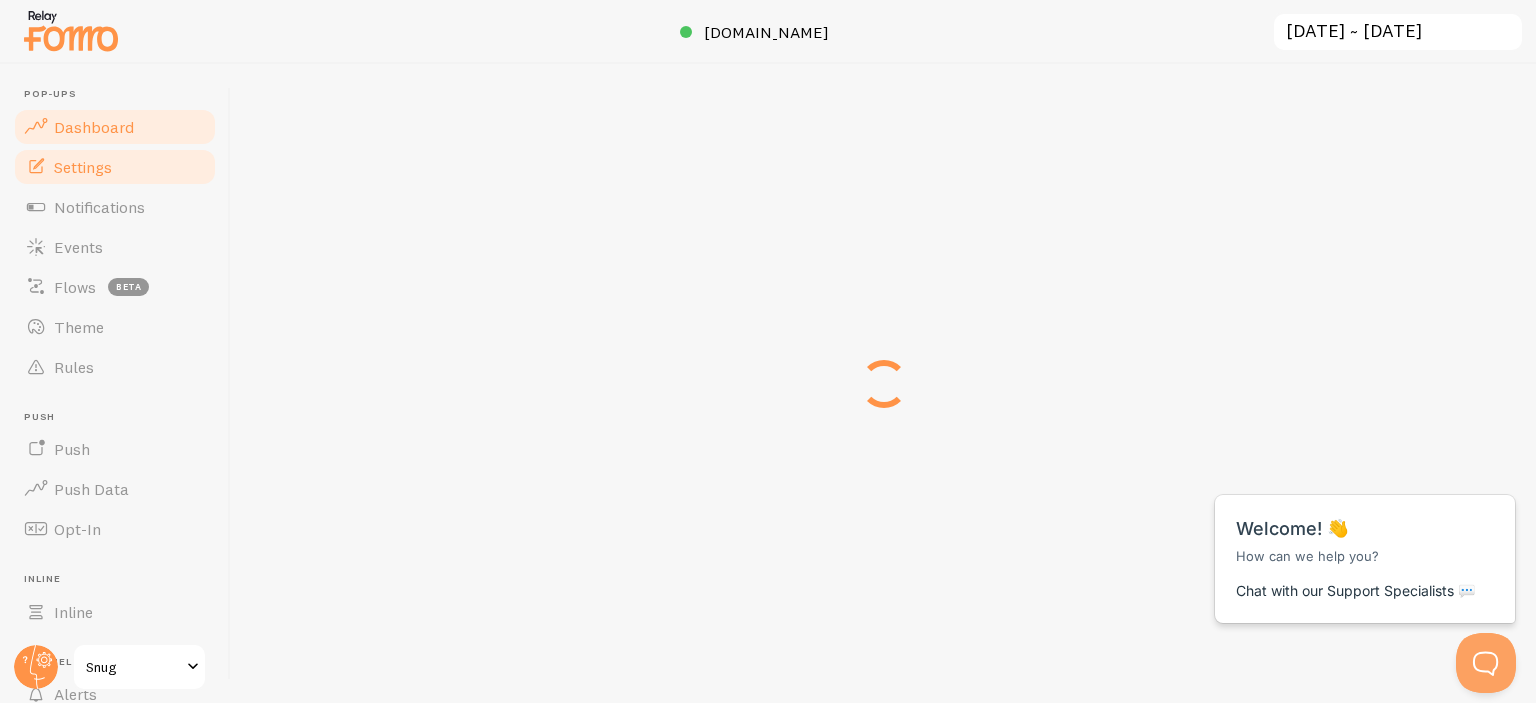 click on "Settings" at bounding box center (83, 167) 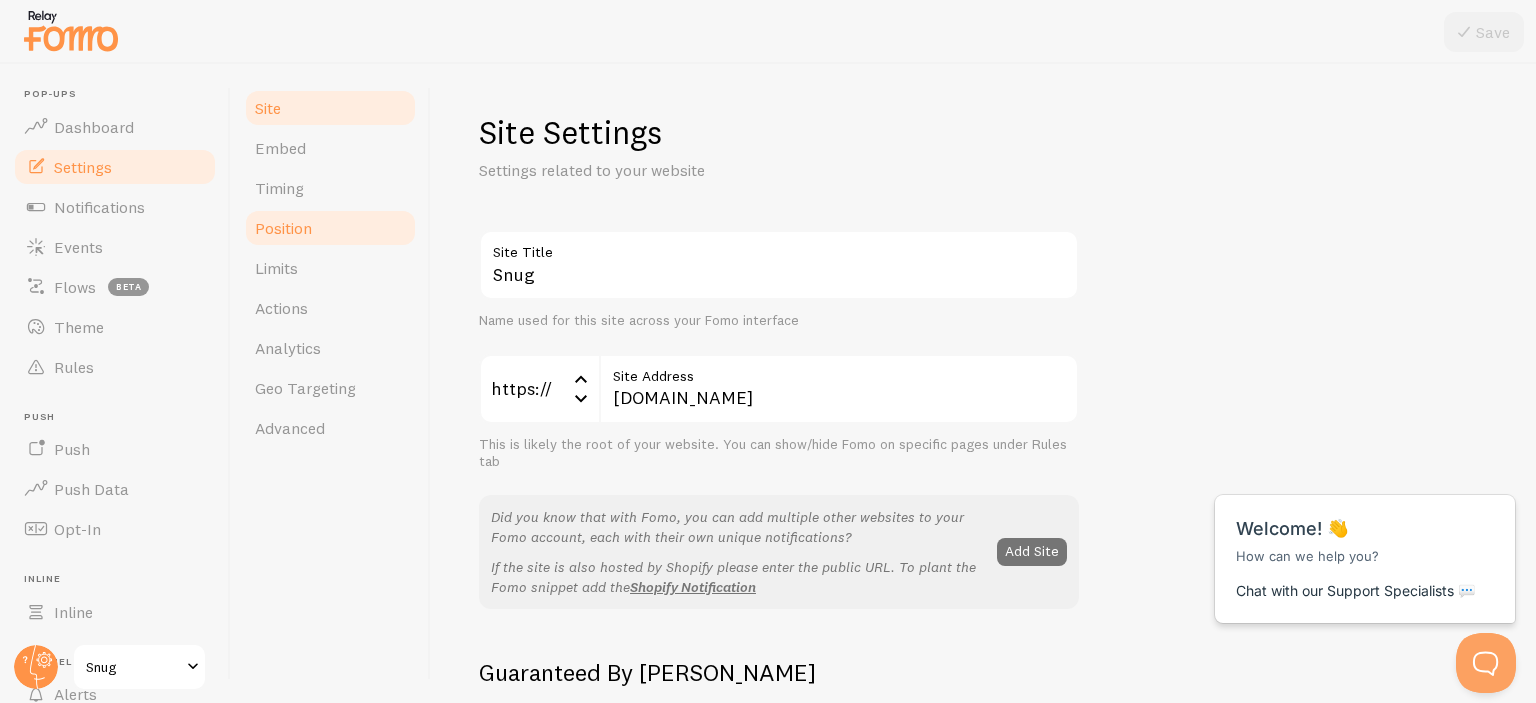 click on "Position" at bounding box center [283, 228] 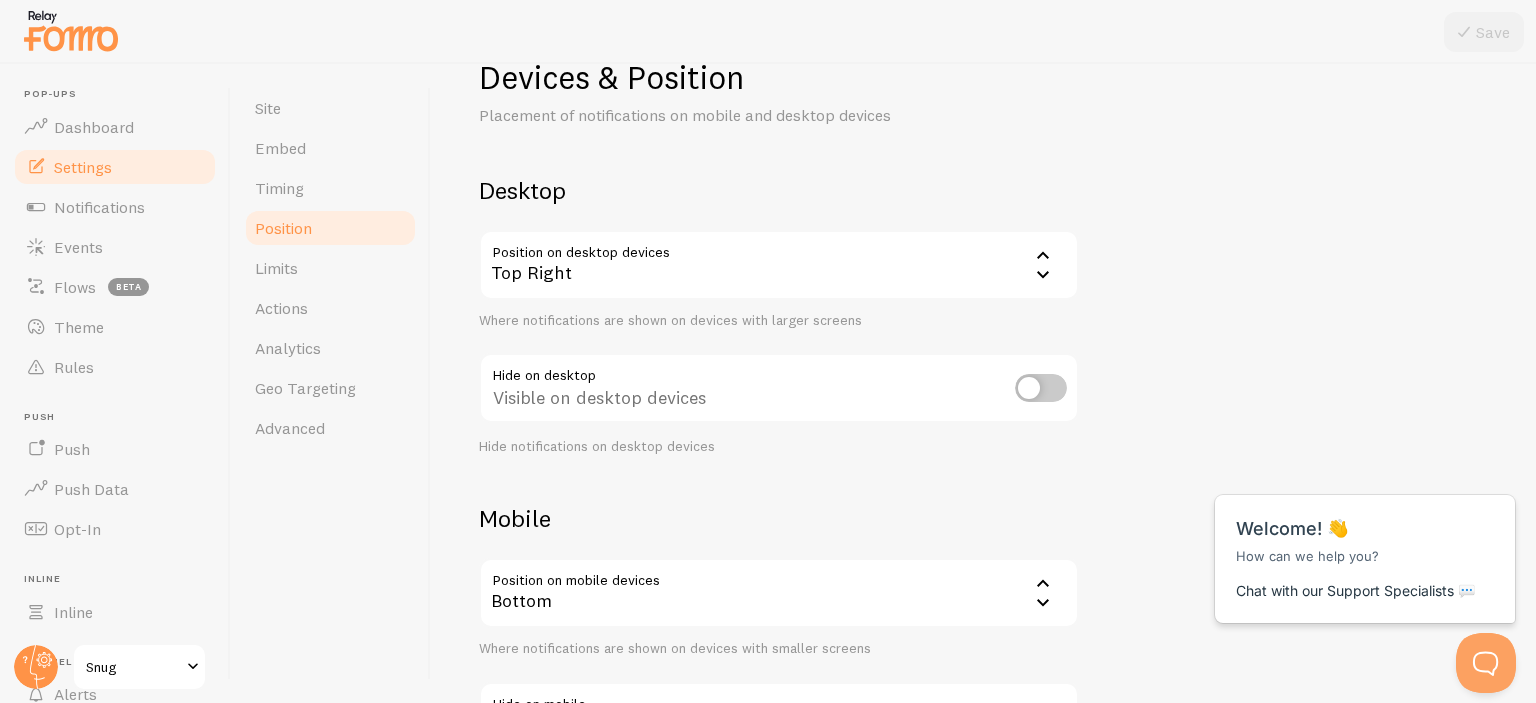 scroll, scrollTop: 100, scrollLeft: 0, axis: vertical 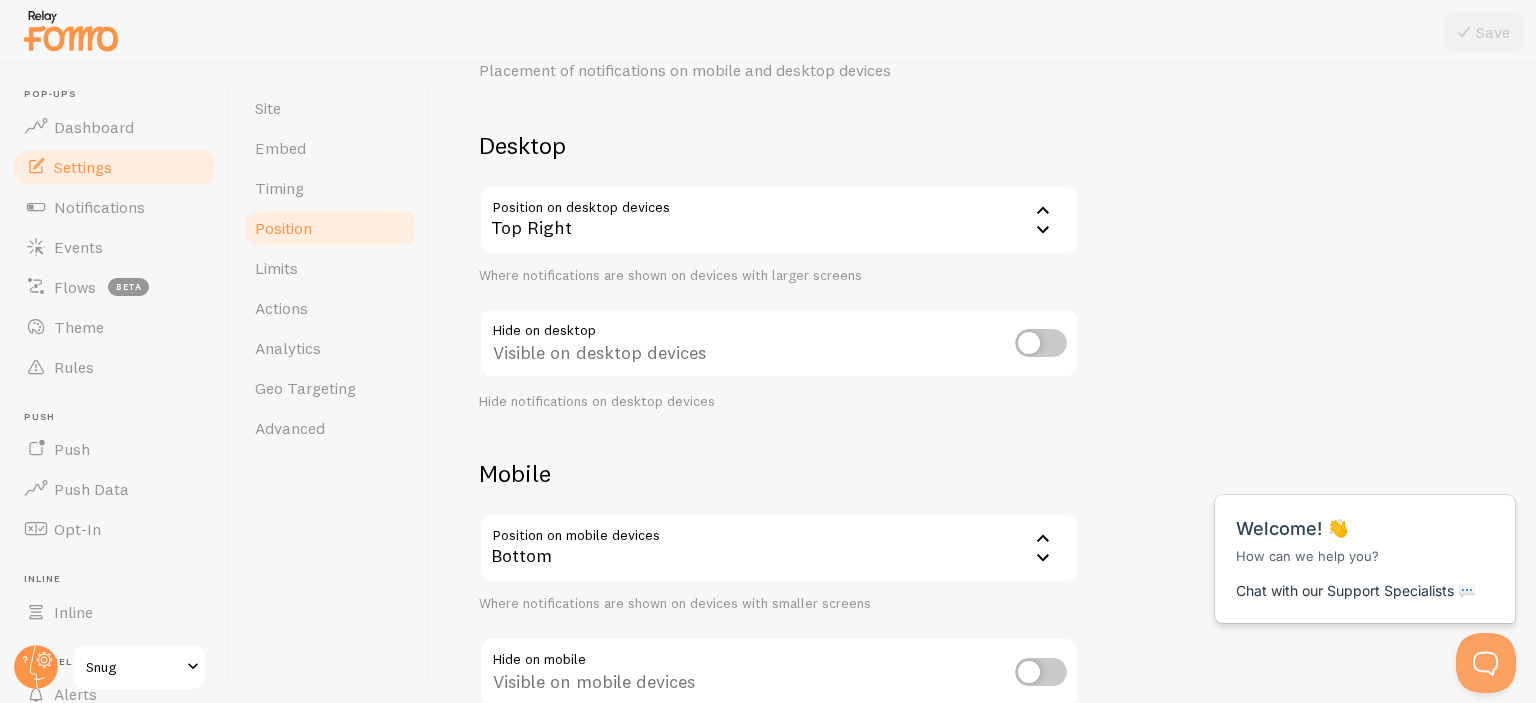click on "Top Right" at bounding box center (779, 220) 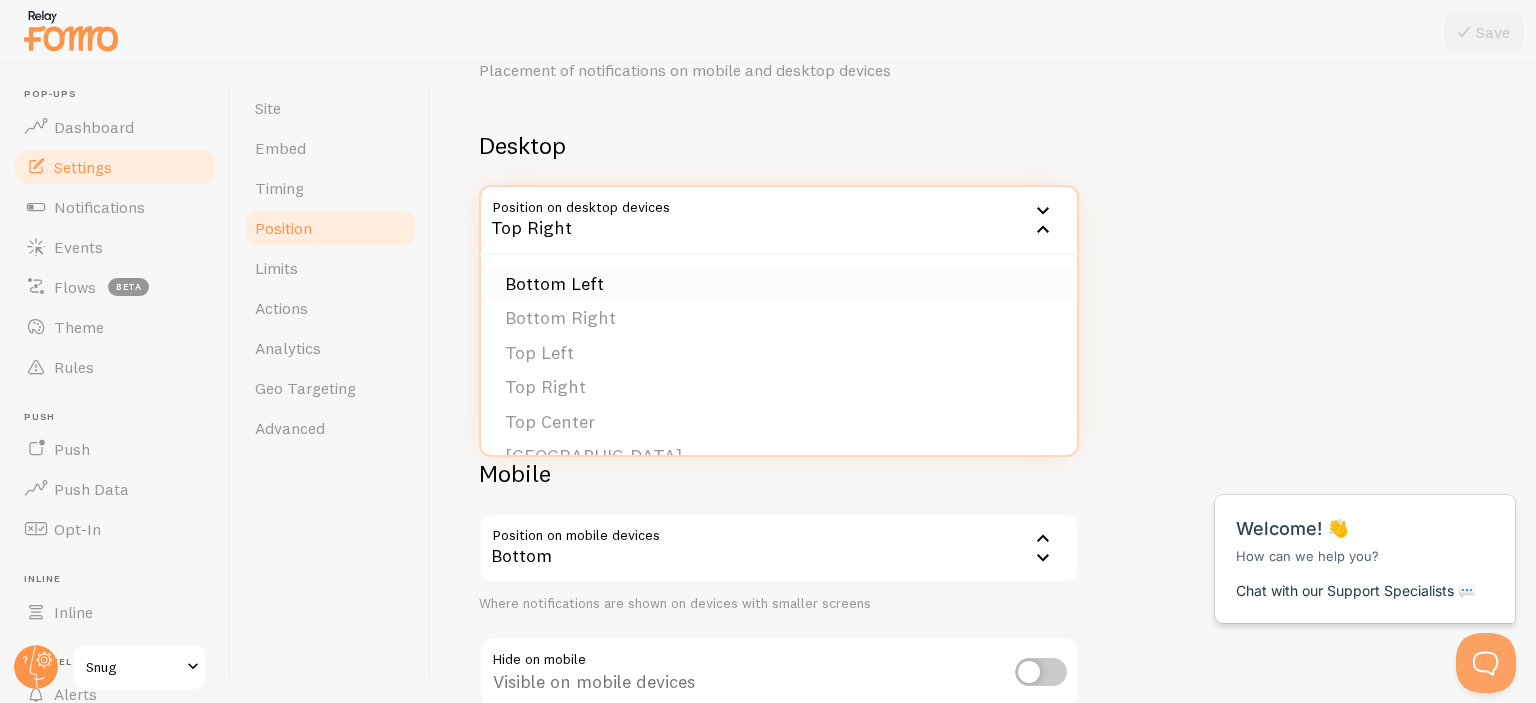click on "Bottom Left" at bounding box center (779, 284) 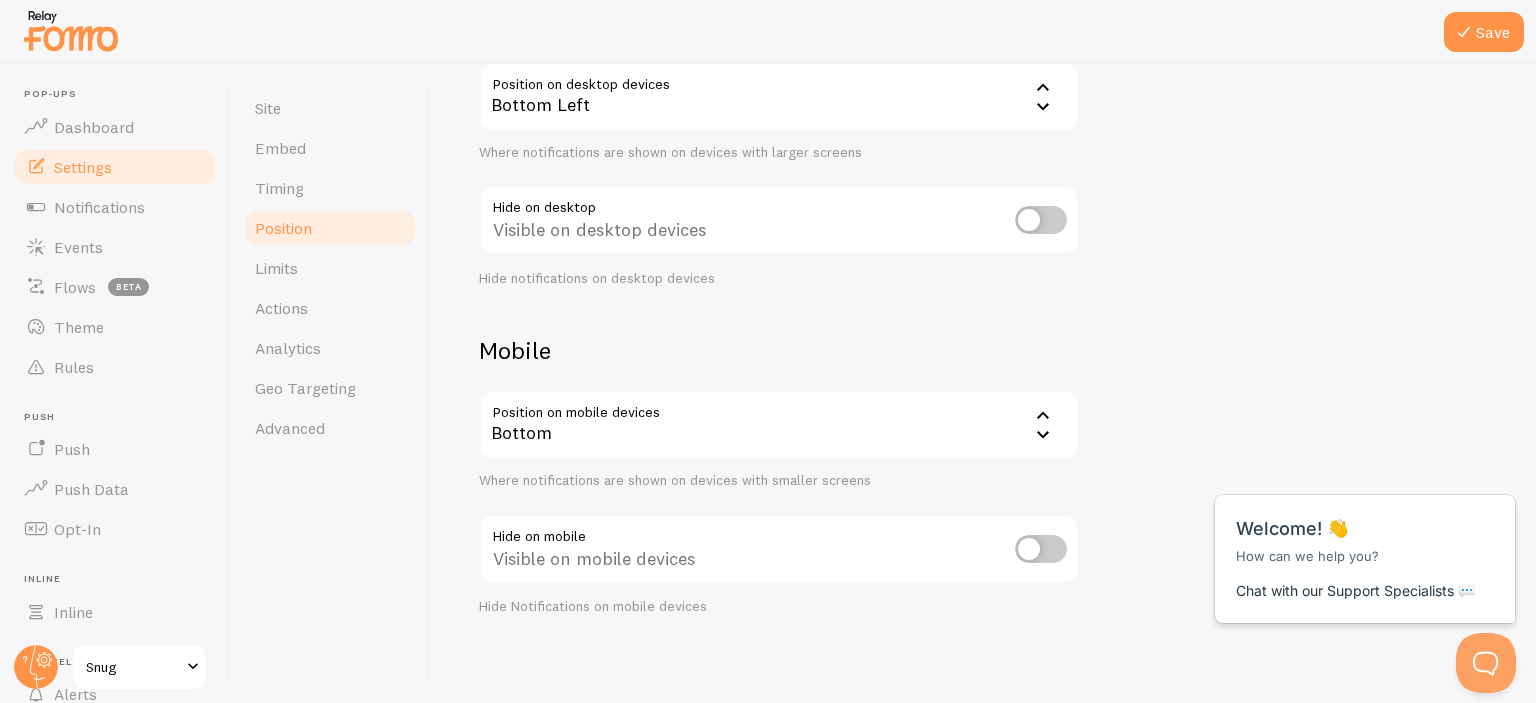 scroll, scrollTop: 229, scrollLeft: 0, axis: vertical 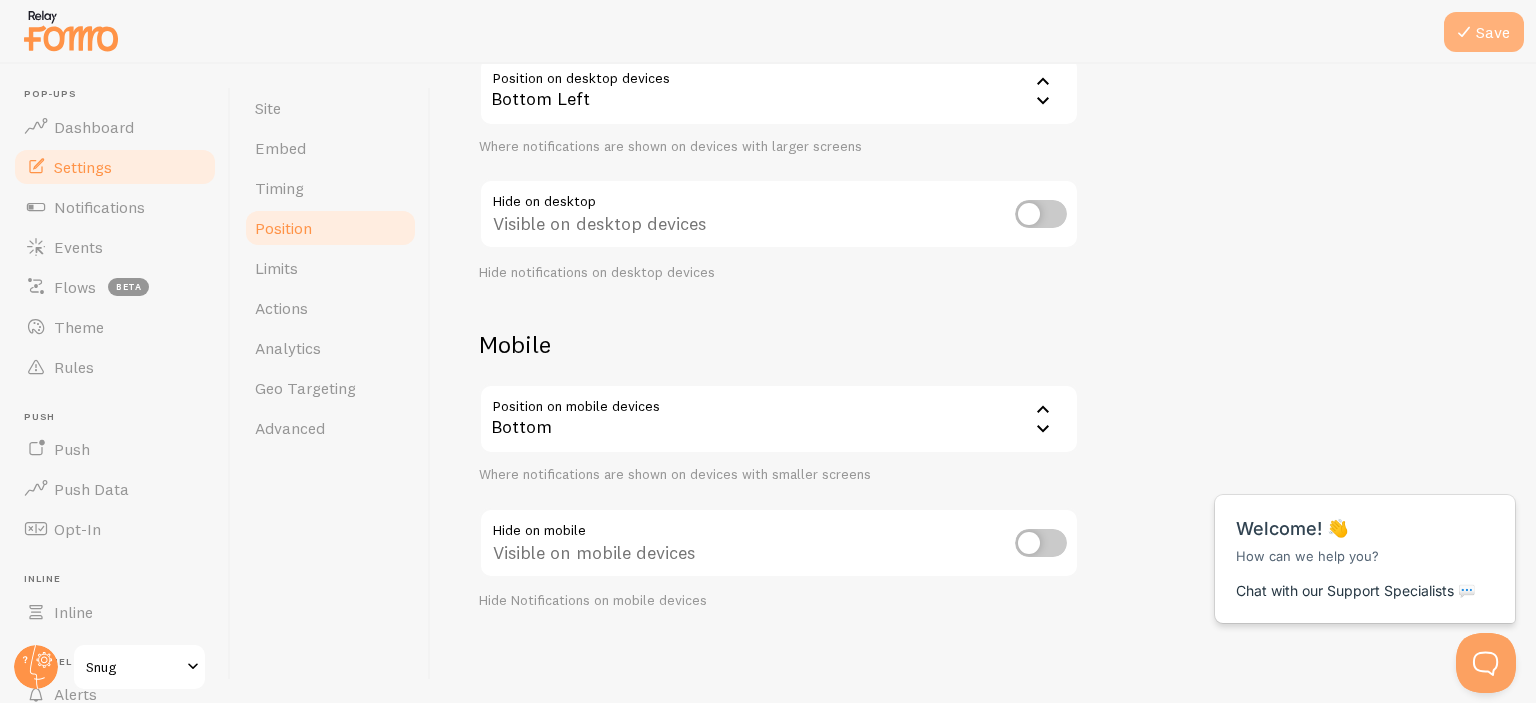 click on "Save" at bounding box center [1484, 32] 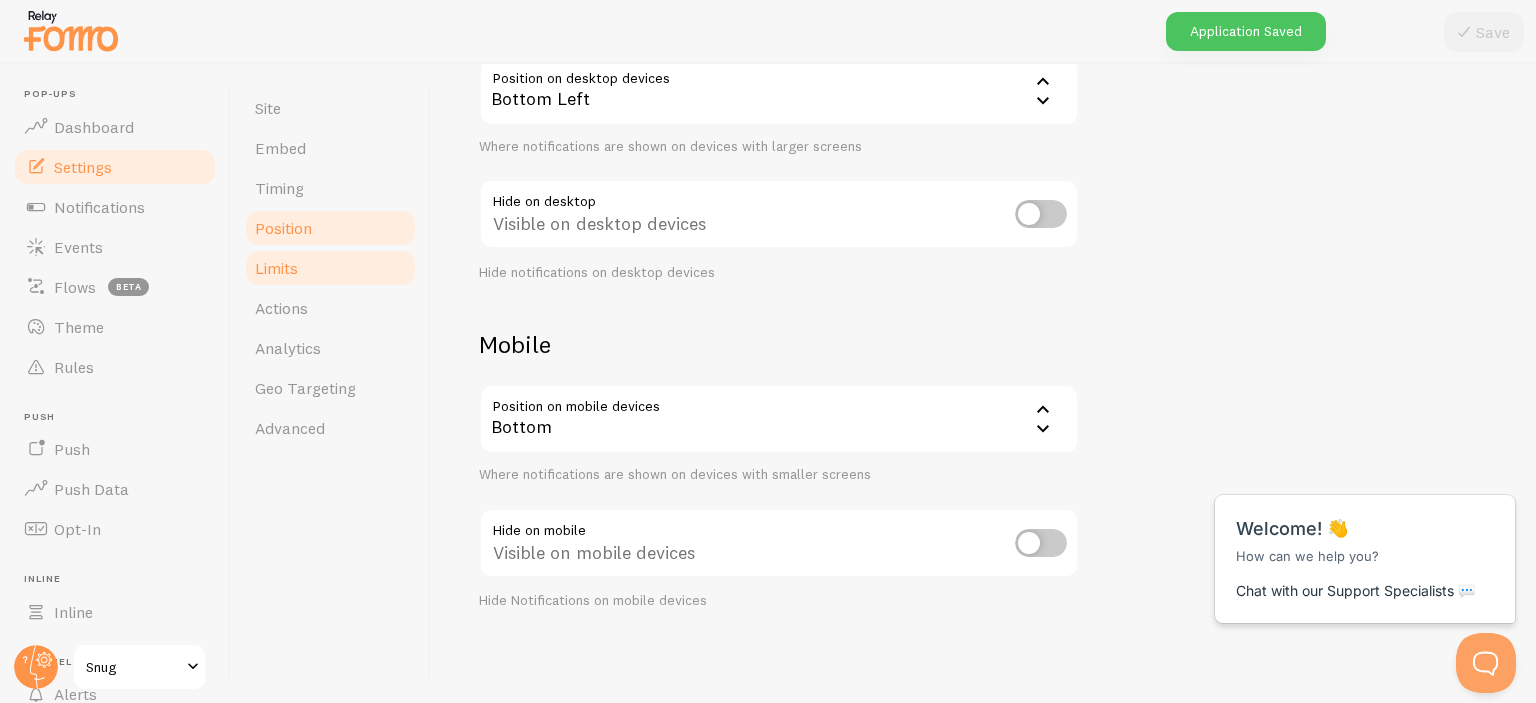 click on "Limits" at bounding box center (330, 268) 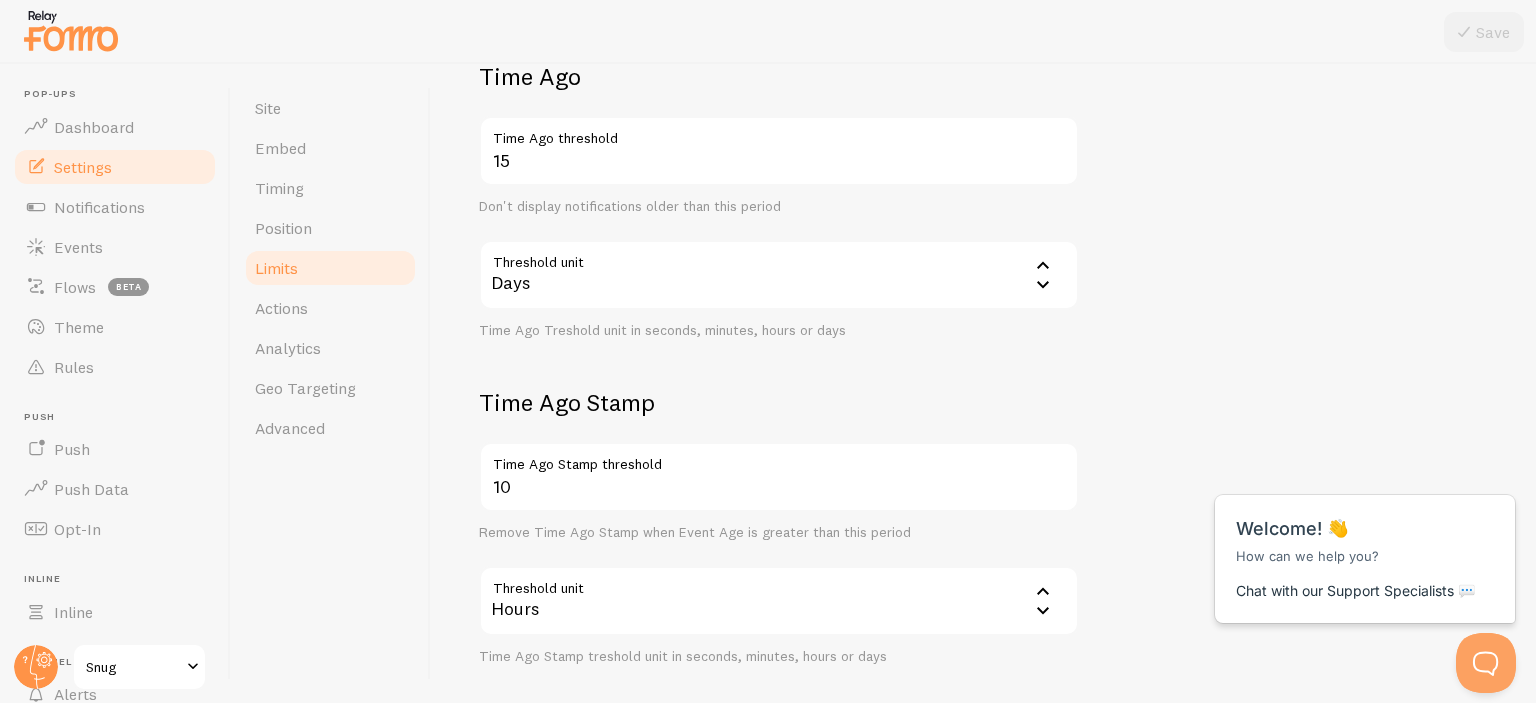 scroll, scrollTop: 592, scrollLeft: 0, axis: vertical 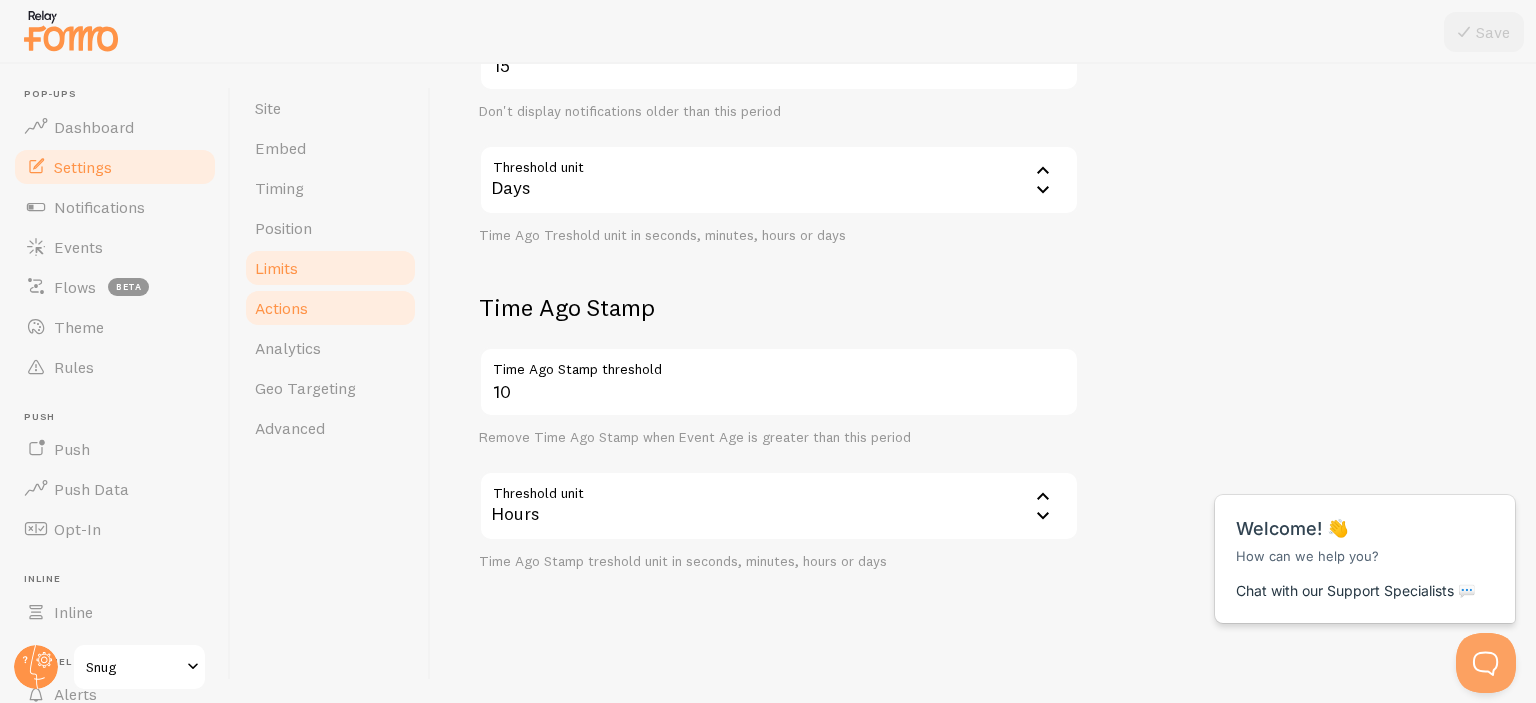 click on "Actions" at bounding box center [330, 308] 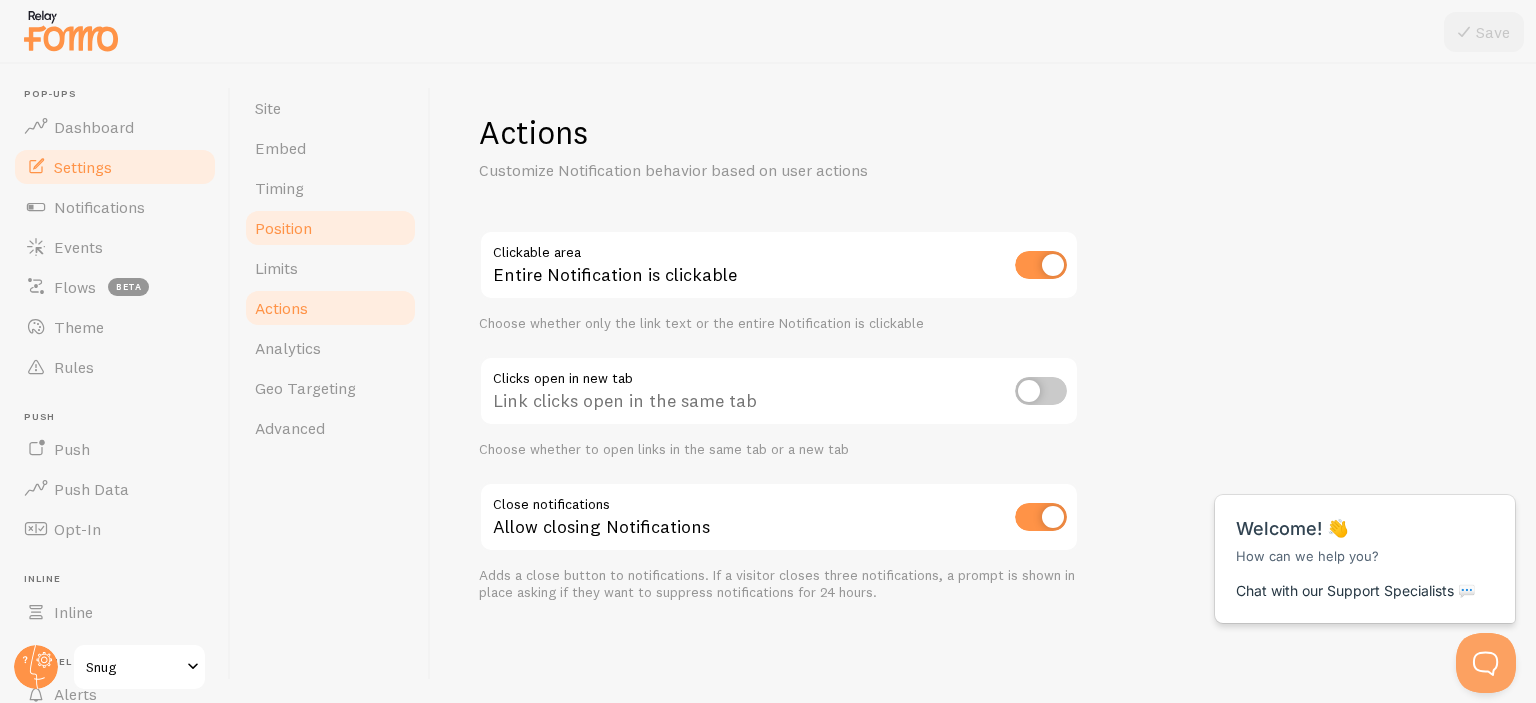 click on "Position" at bounding box center (283, 228) 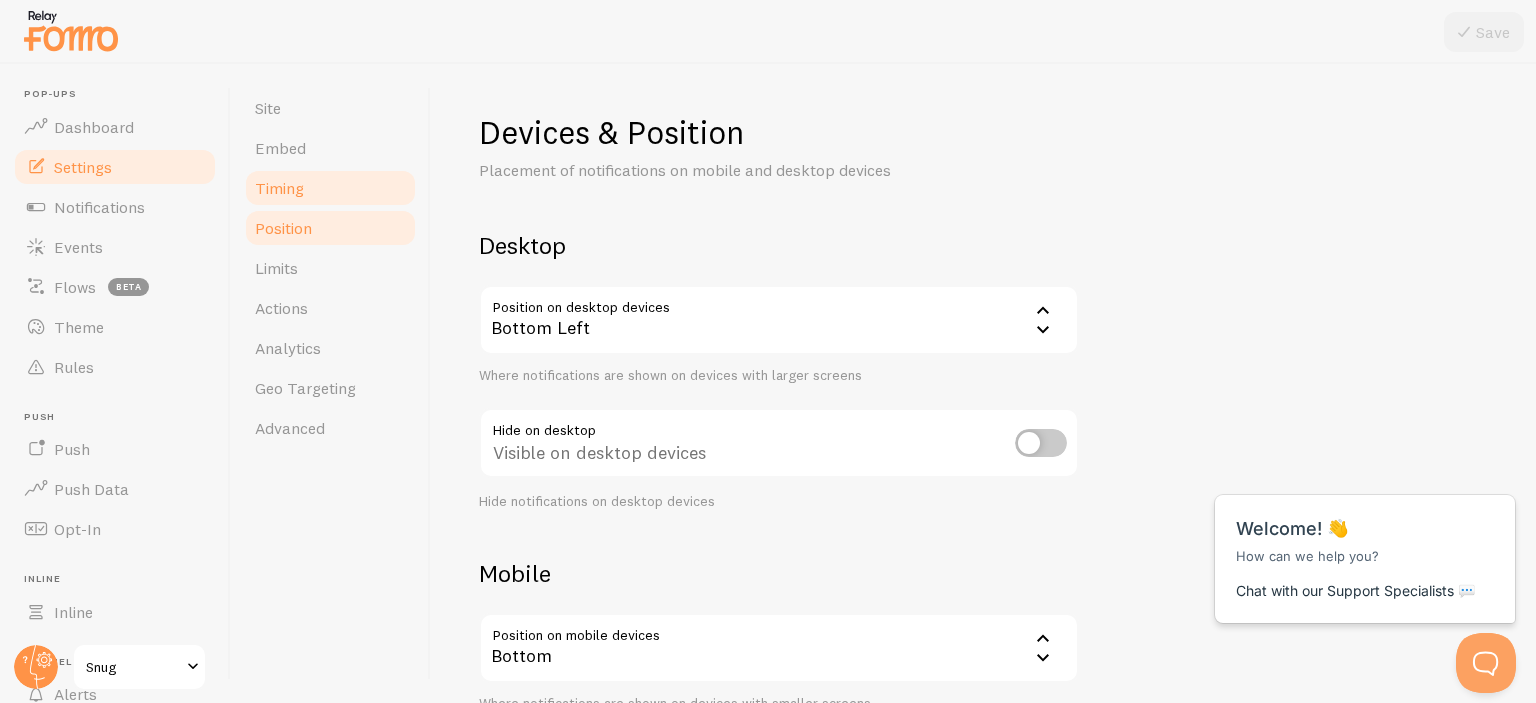 click on "Timing" at bounding box center (279, 188) 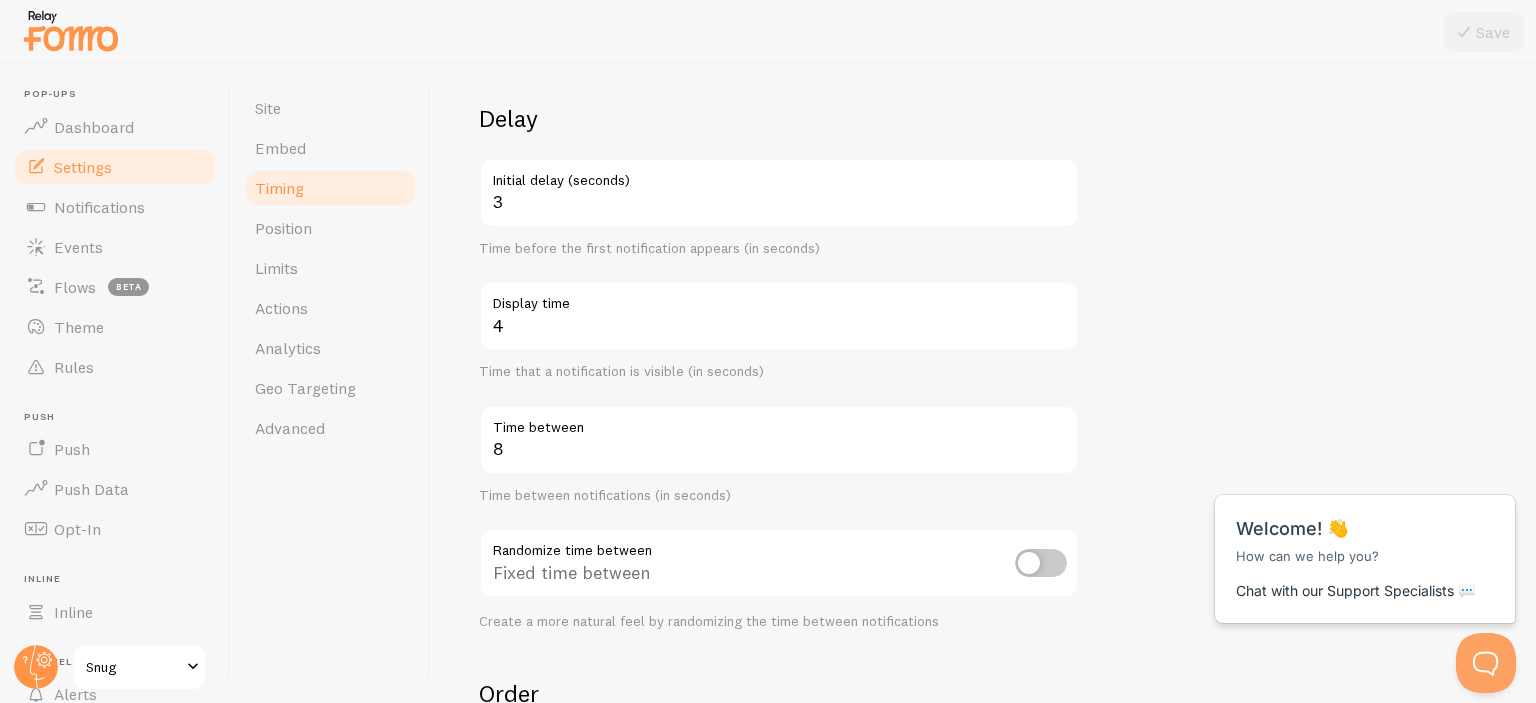scroll, scrollTop: 78, scrollLeft: 0, axis: vertical 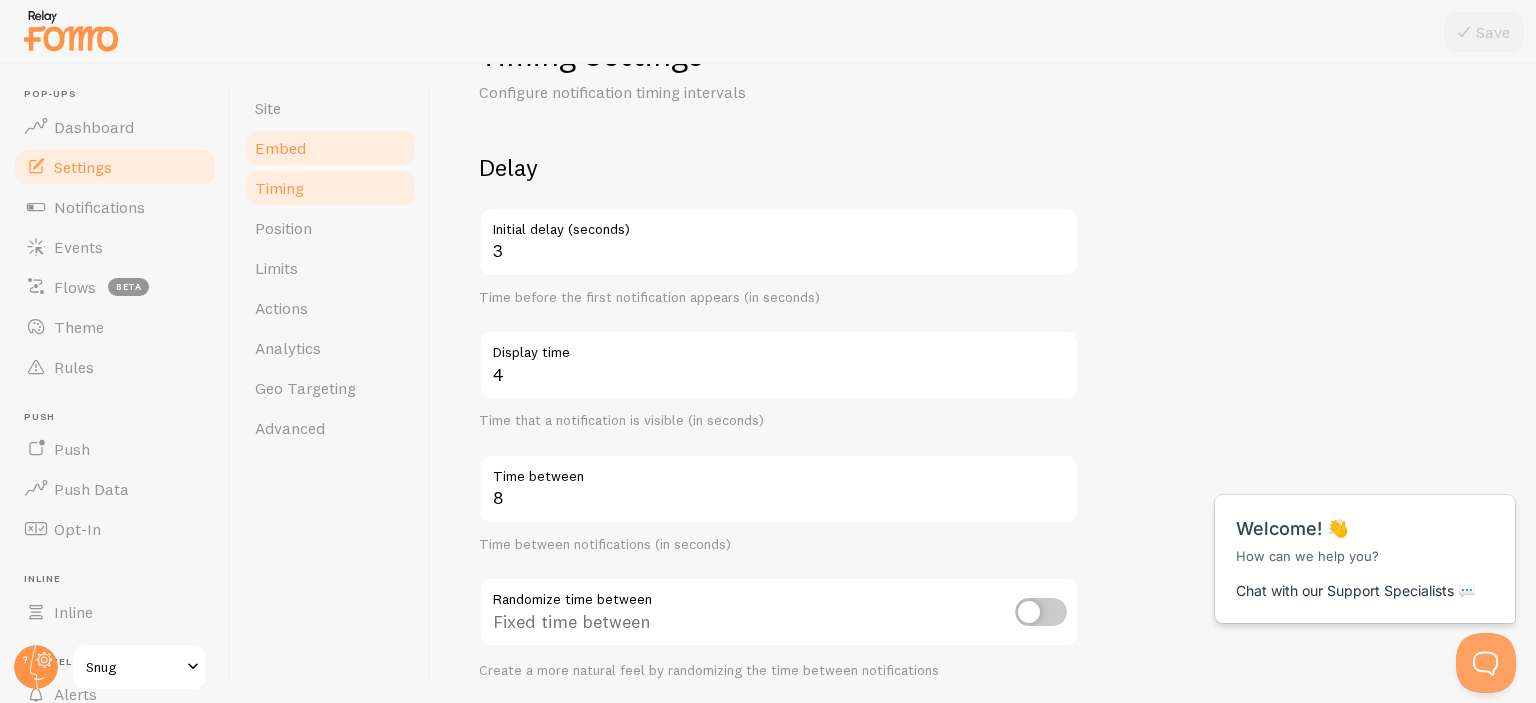 click on "Embed" at bounding box center (330, 148) 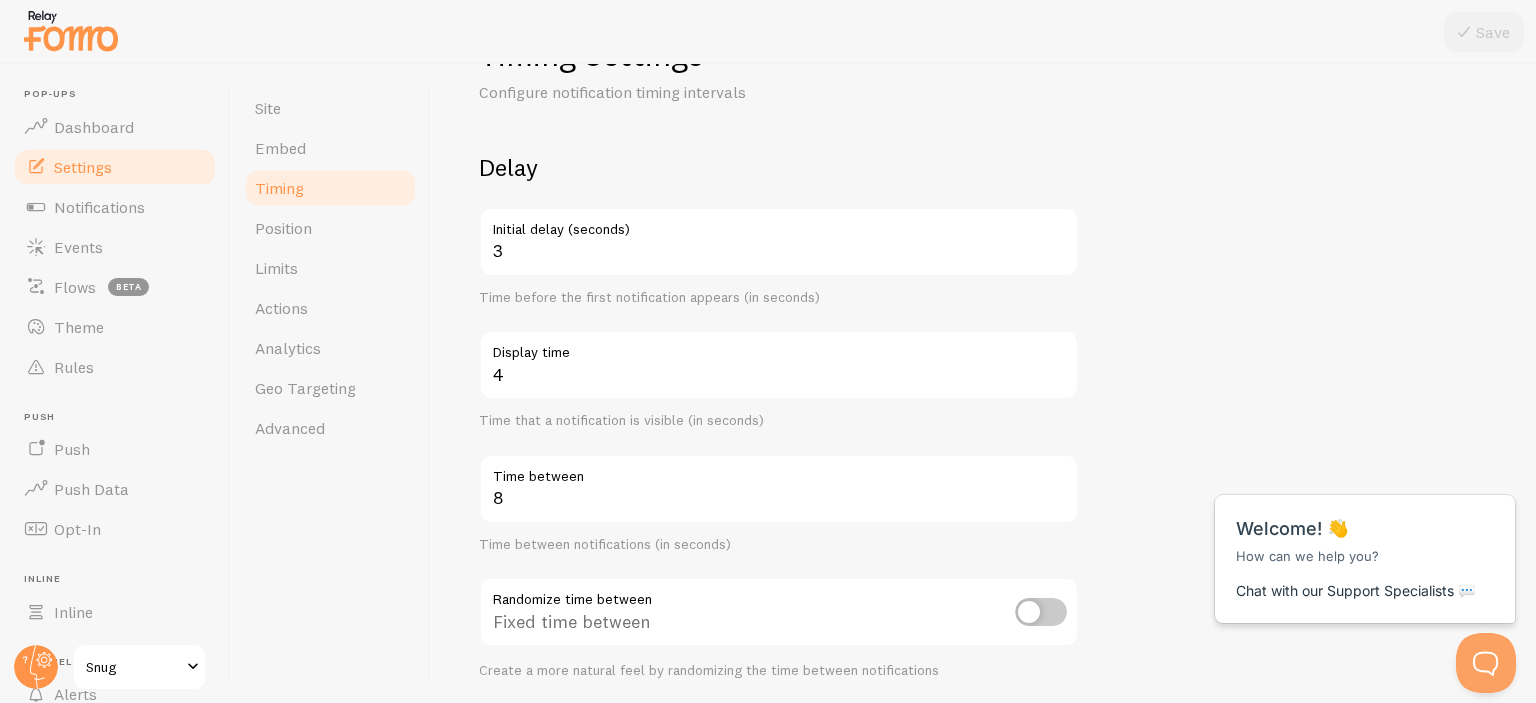 scroll, scrollTop: 0, scrollLeft: 0, axis: both 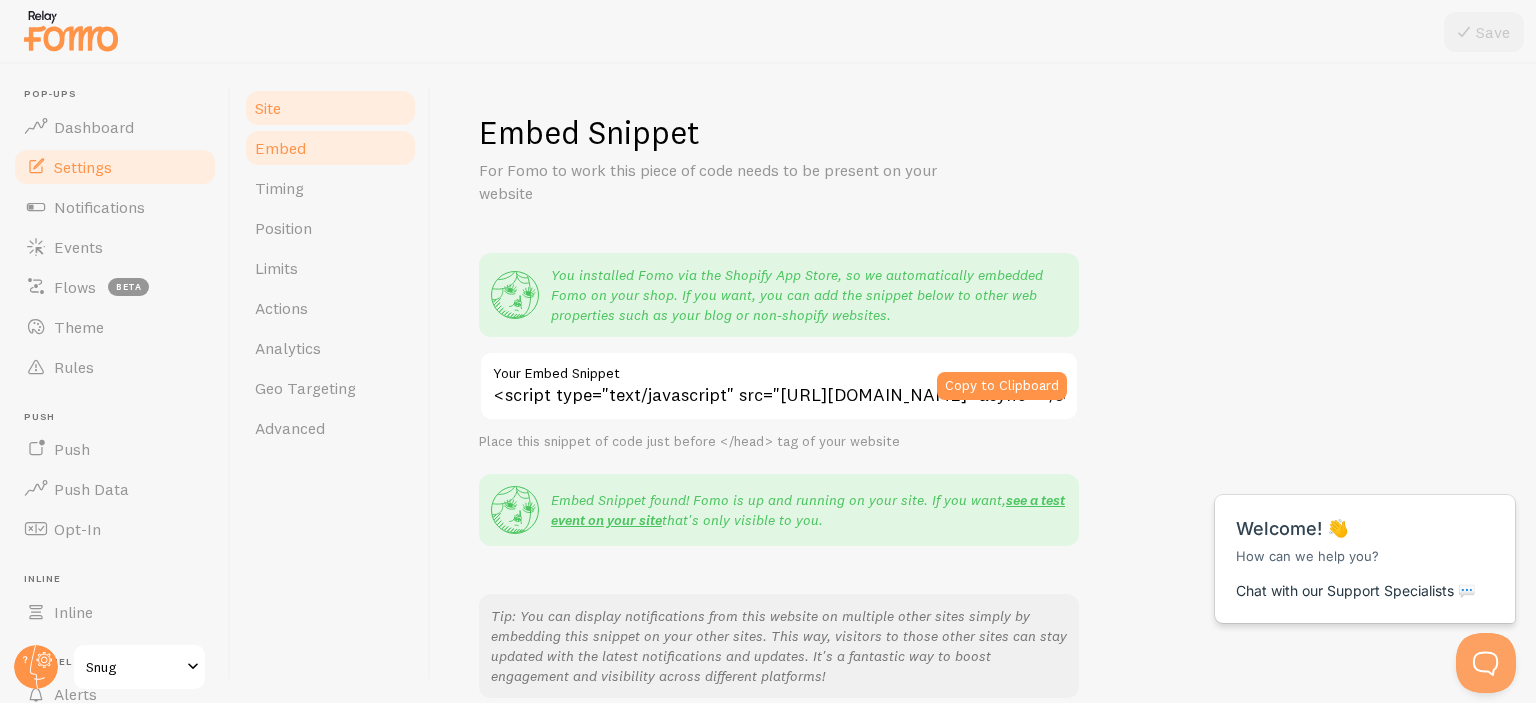 click on "Site" at bounding box center [330, 108] 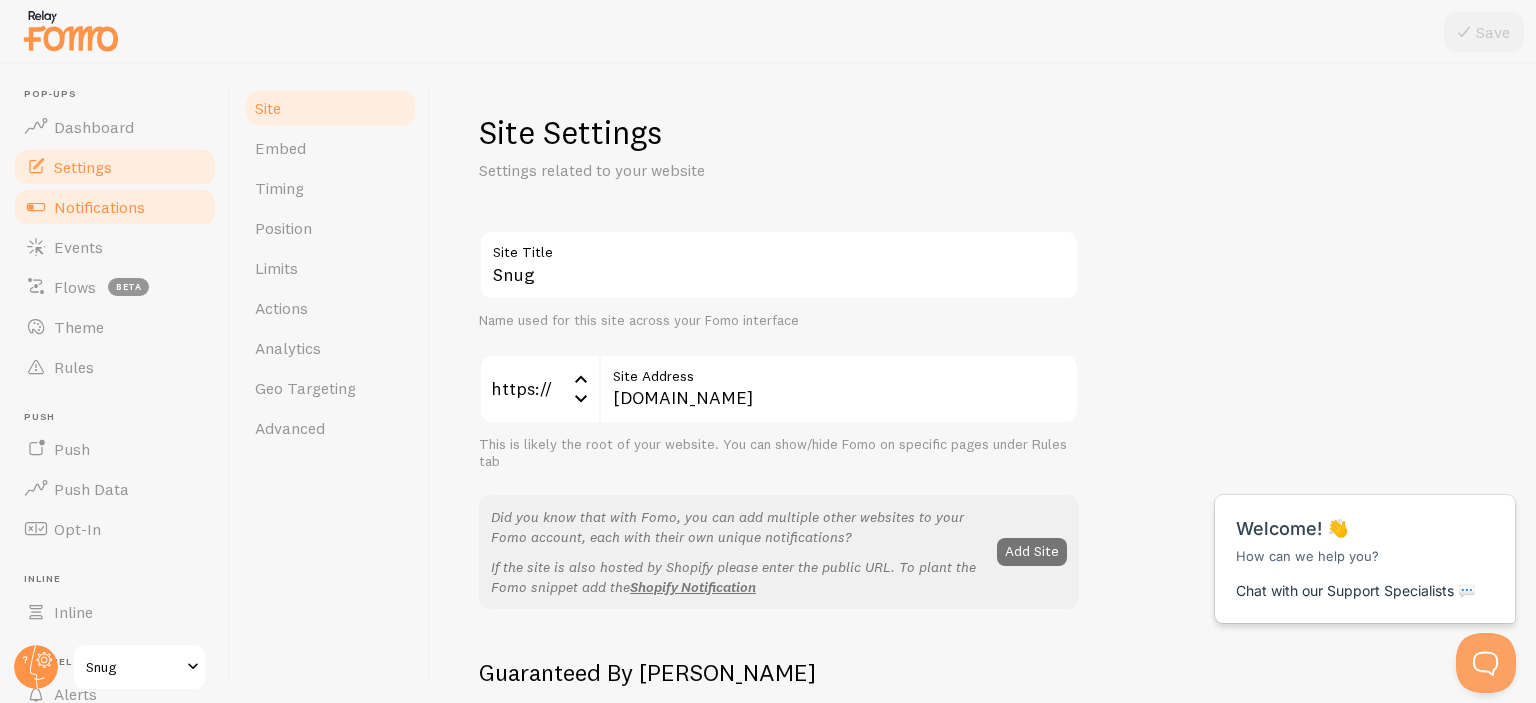 click on "Notifications" at bounding box center (99, 207) 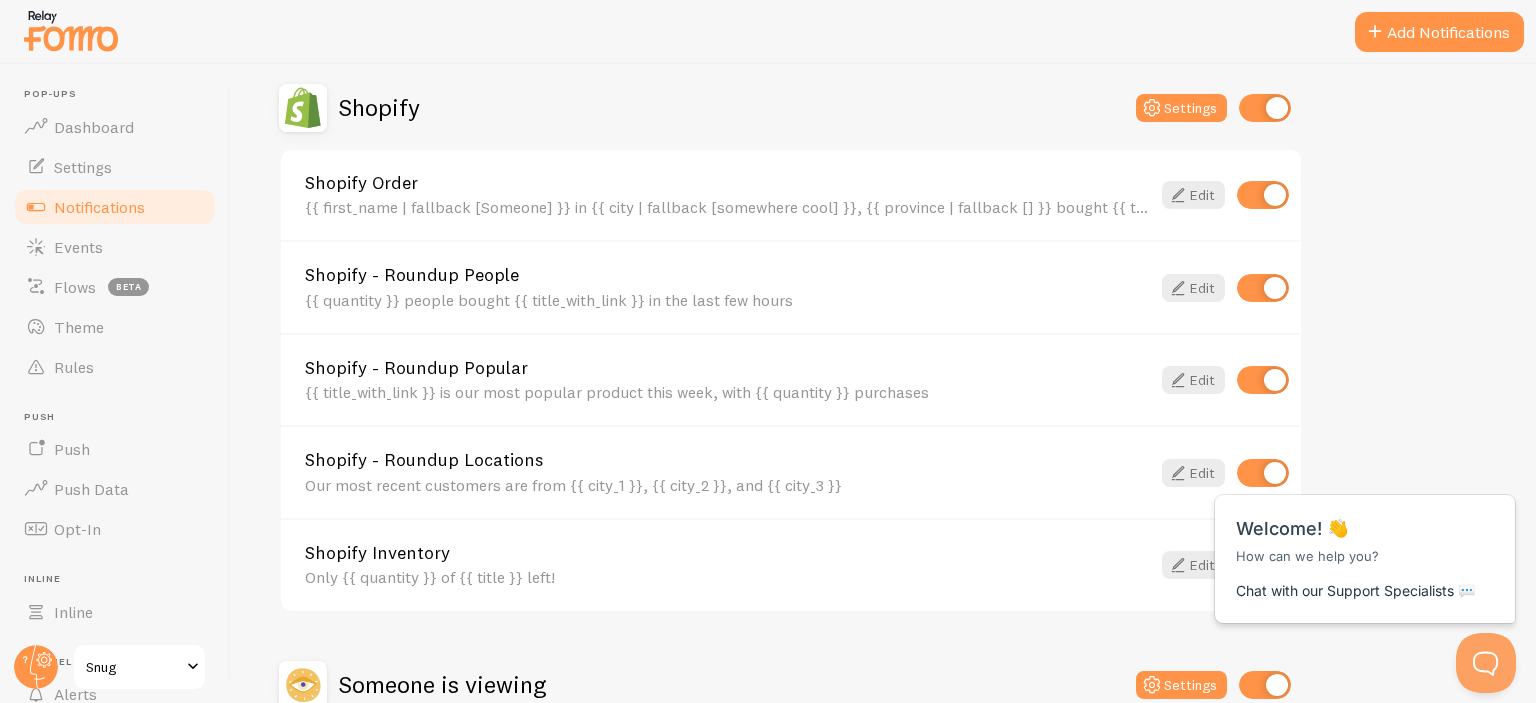 scroll, scrollTop: 700, scrollLeft: 0, axis: vertical 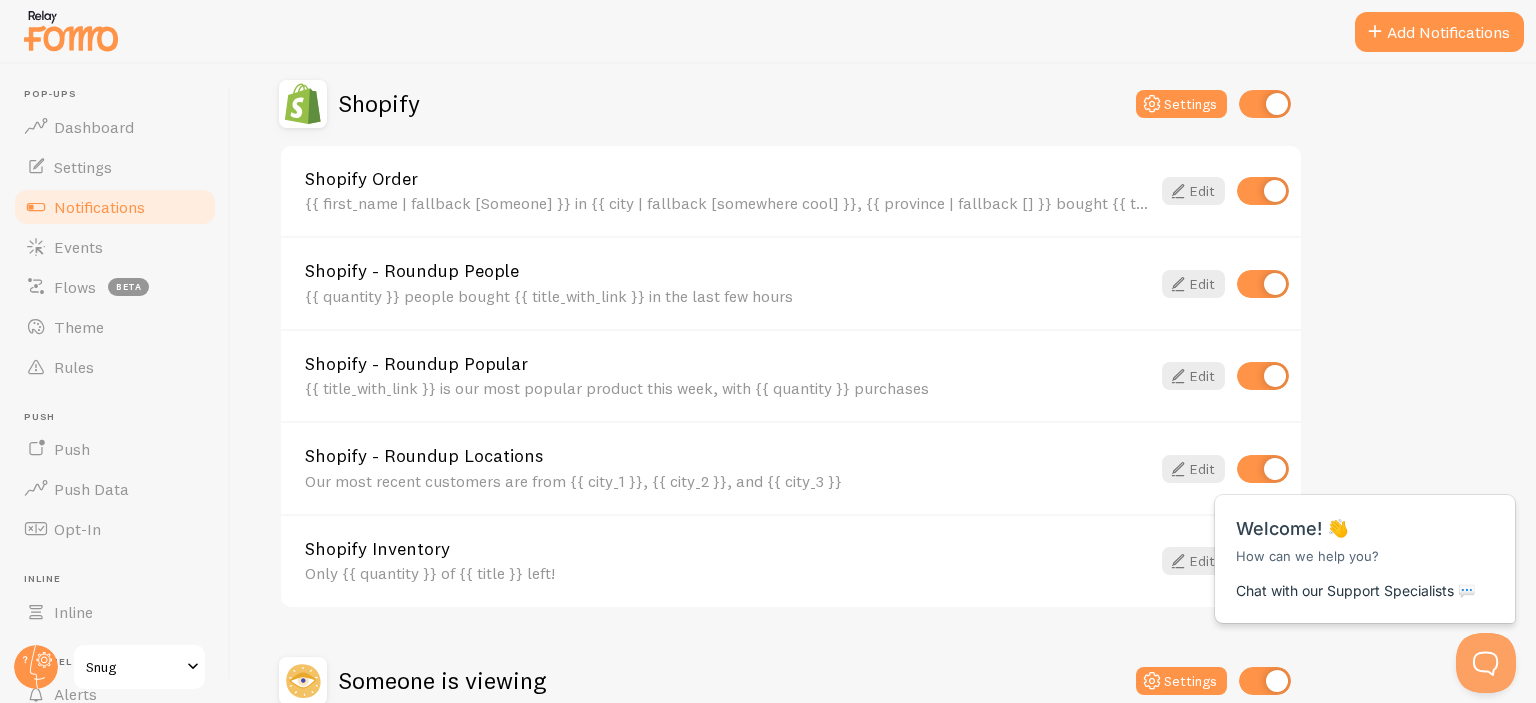 click on "Close cross-small Welcome! 👋 How can we help you? Chat with our Support Specialists 💬" at bounding box center [1366, 445] 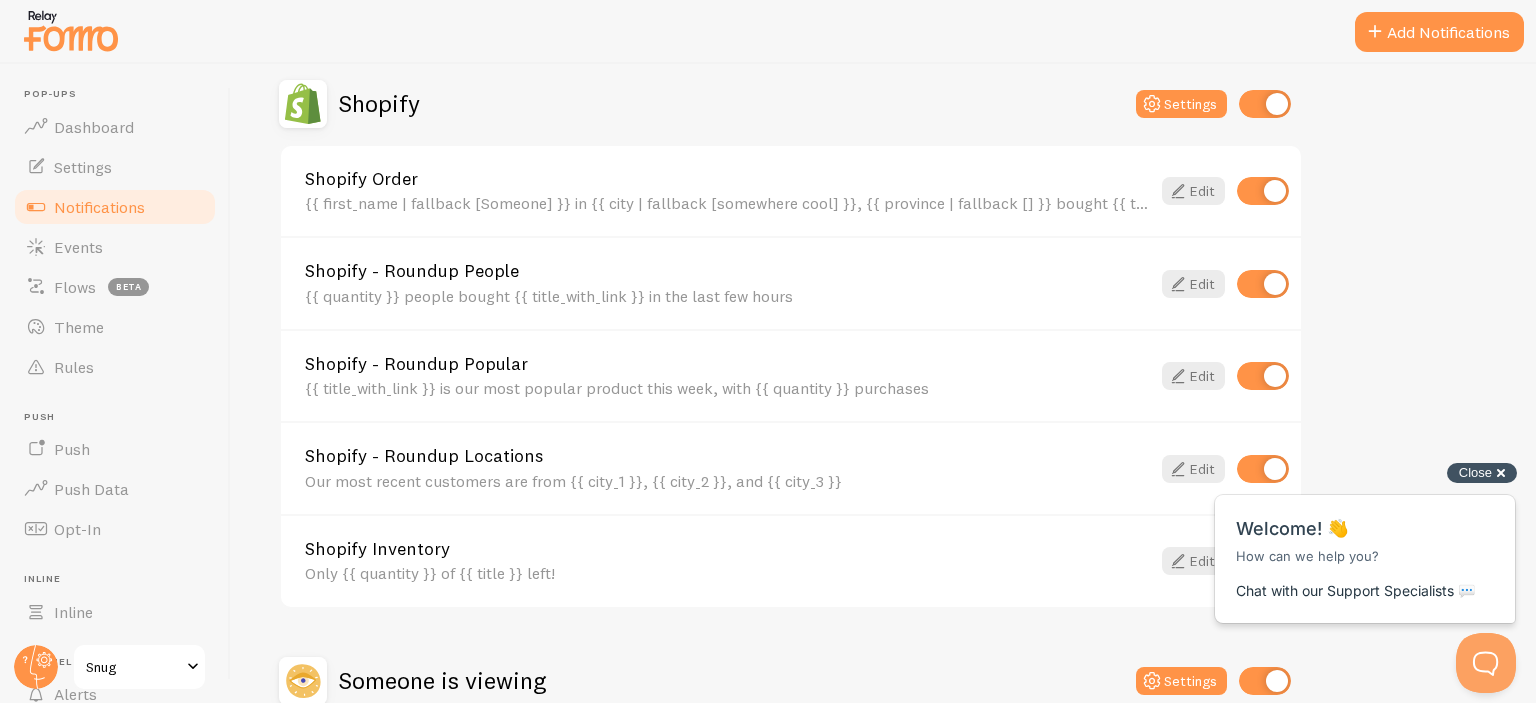 click on "Close" at bounding box center [1475, 472] 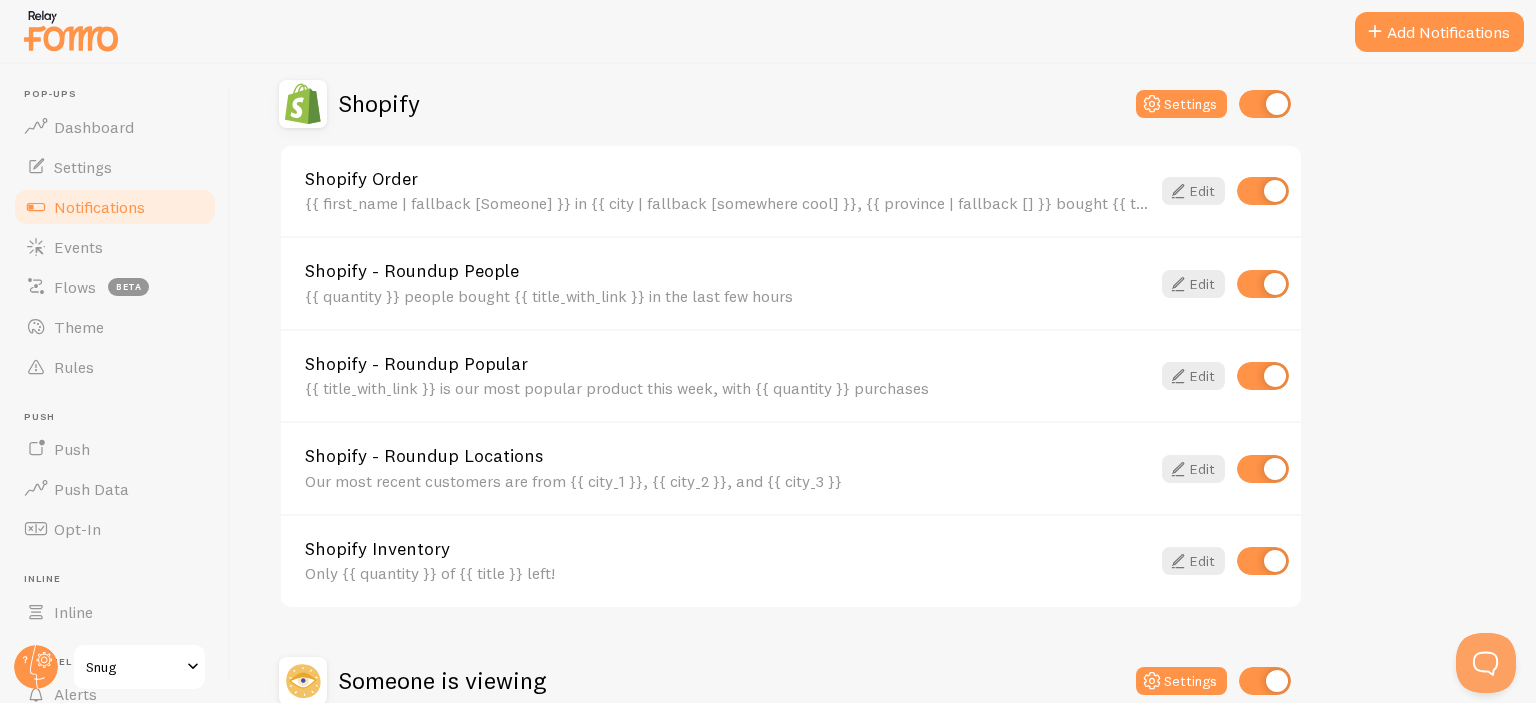 click at bounding box center [1263, 469] 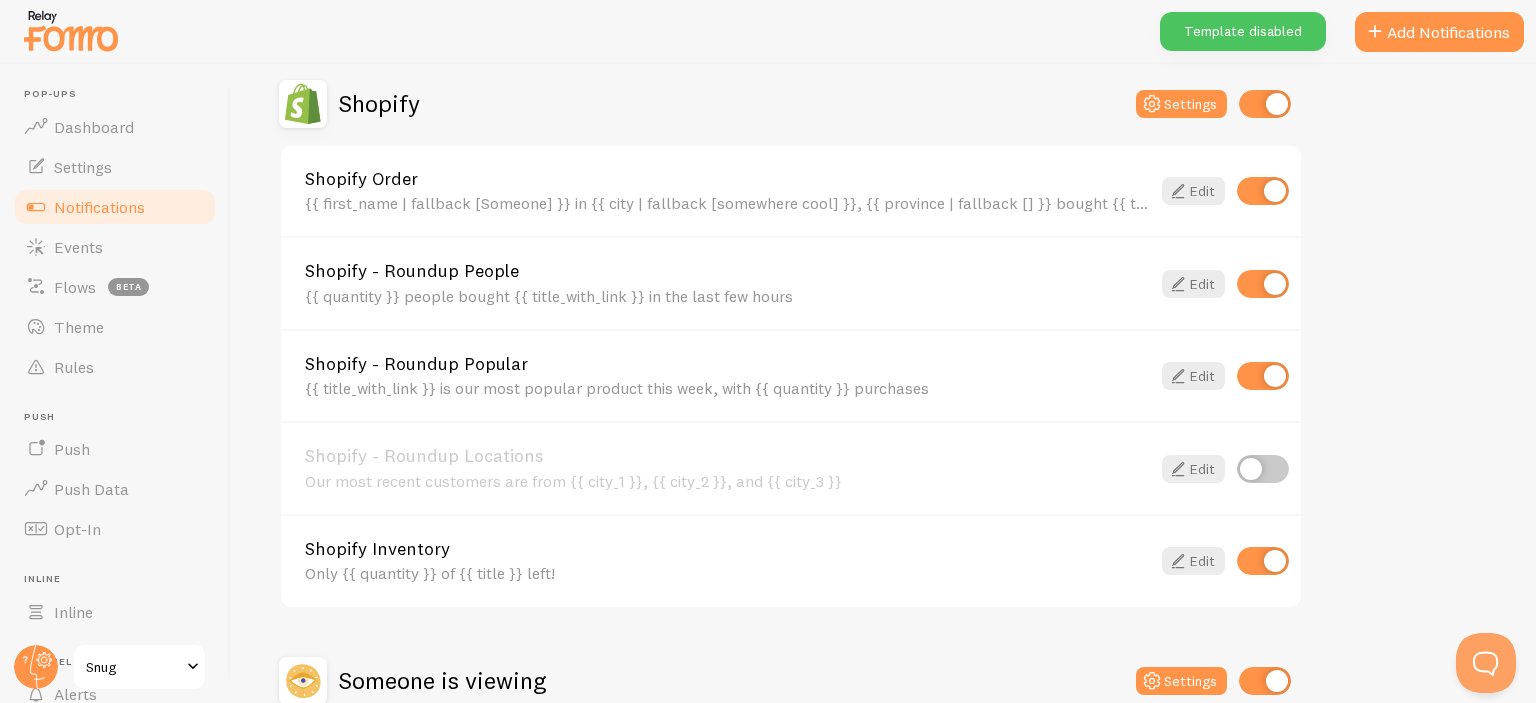click at bounding box center [1263, 561] 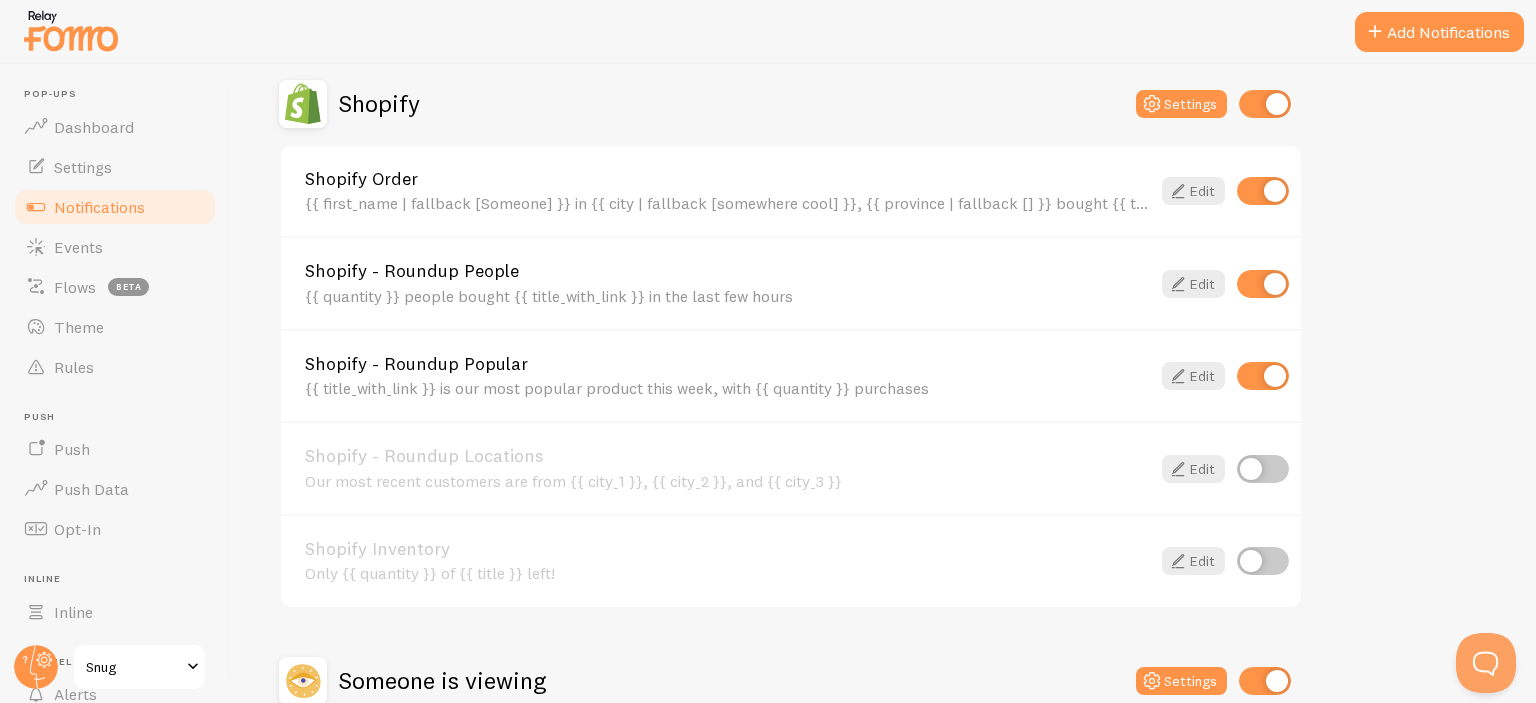 click at bounding box center (1263, 376) 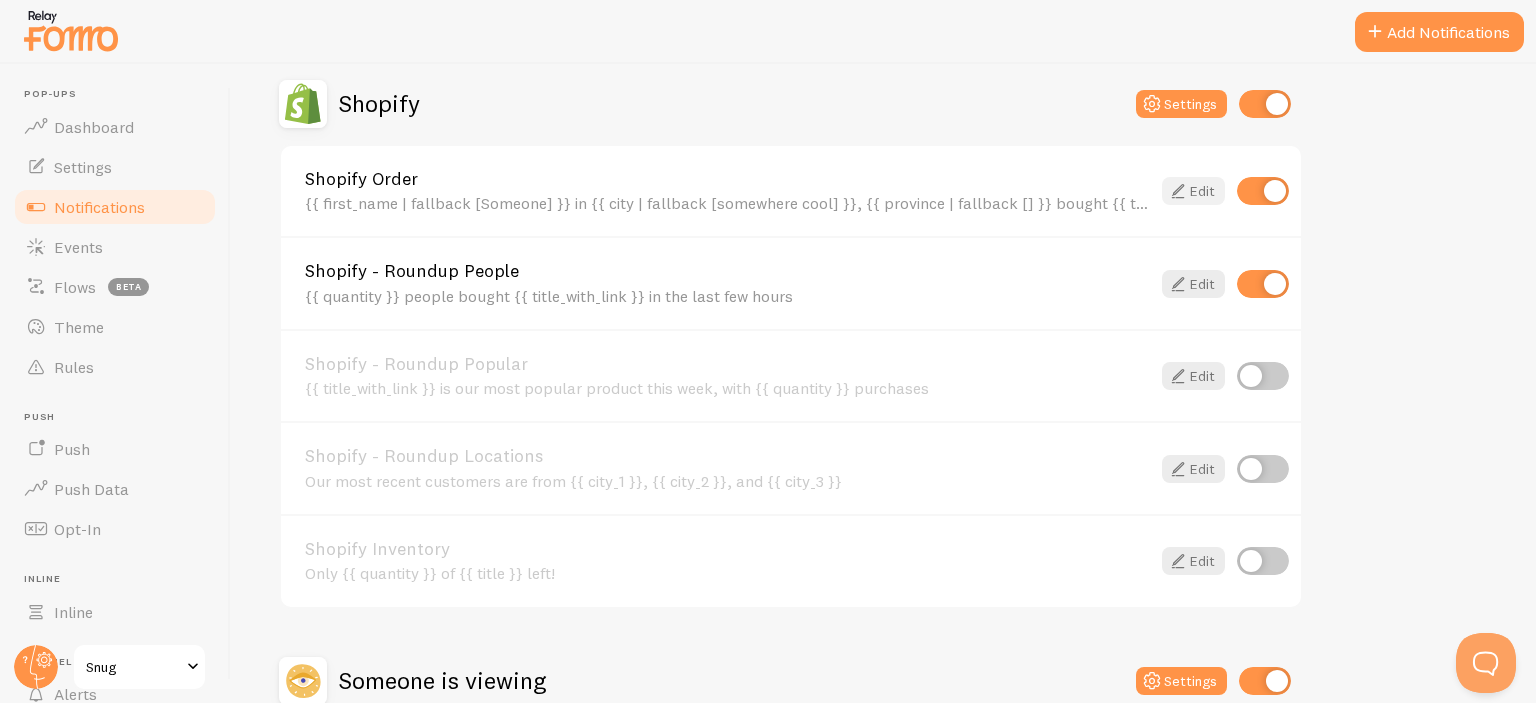 click on "Edit" at bounding box center [1193, 191] 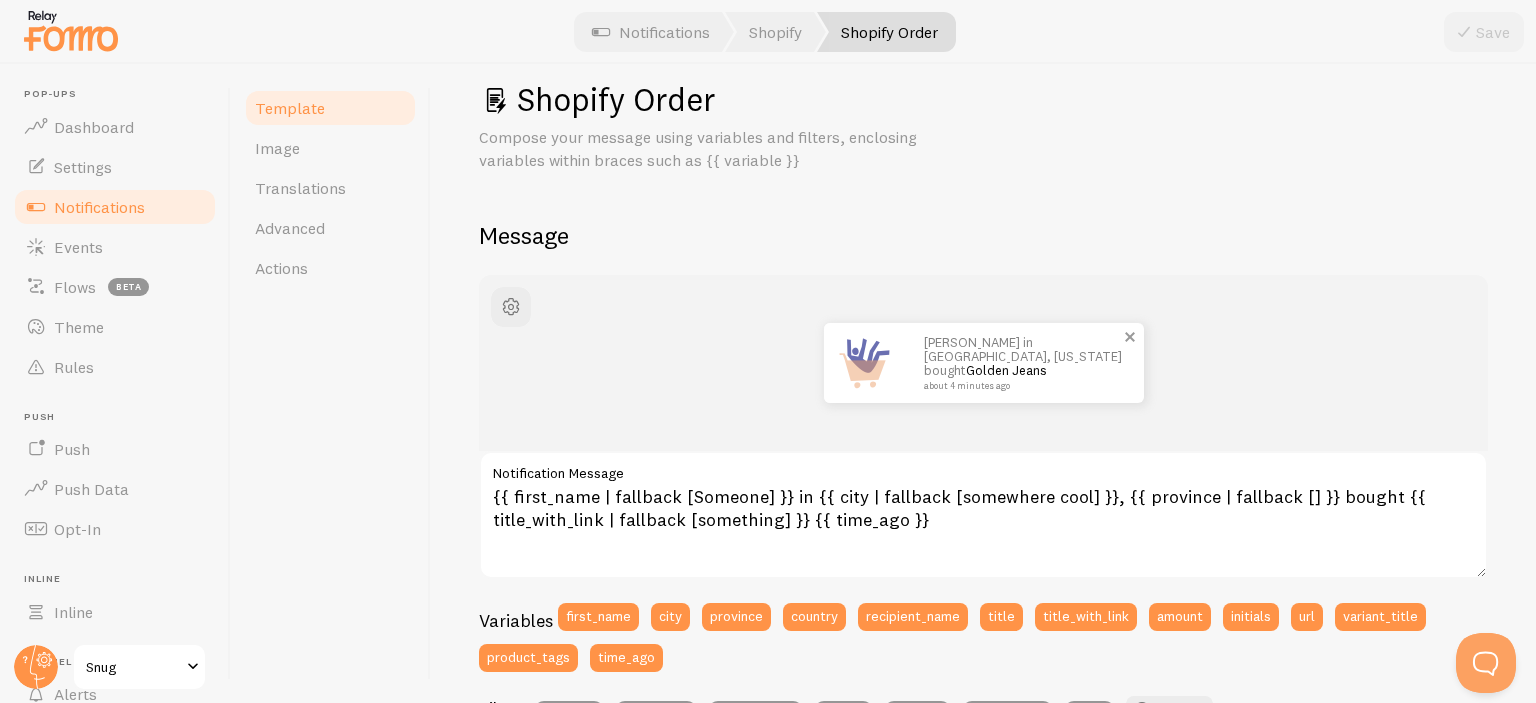 scroll, scrollTop: 0, scrollLeft: 0, axis: both 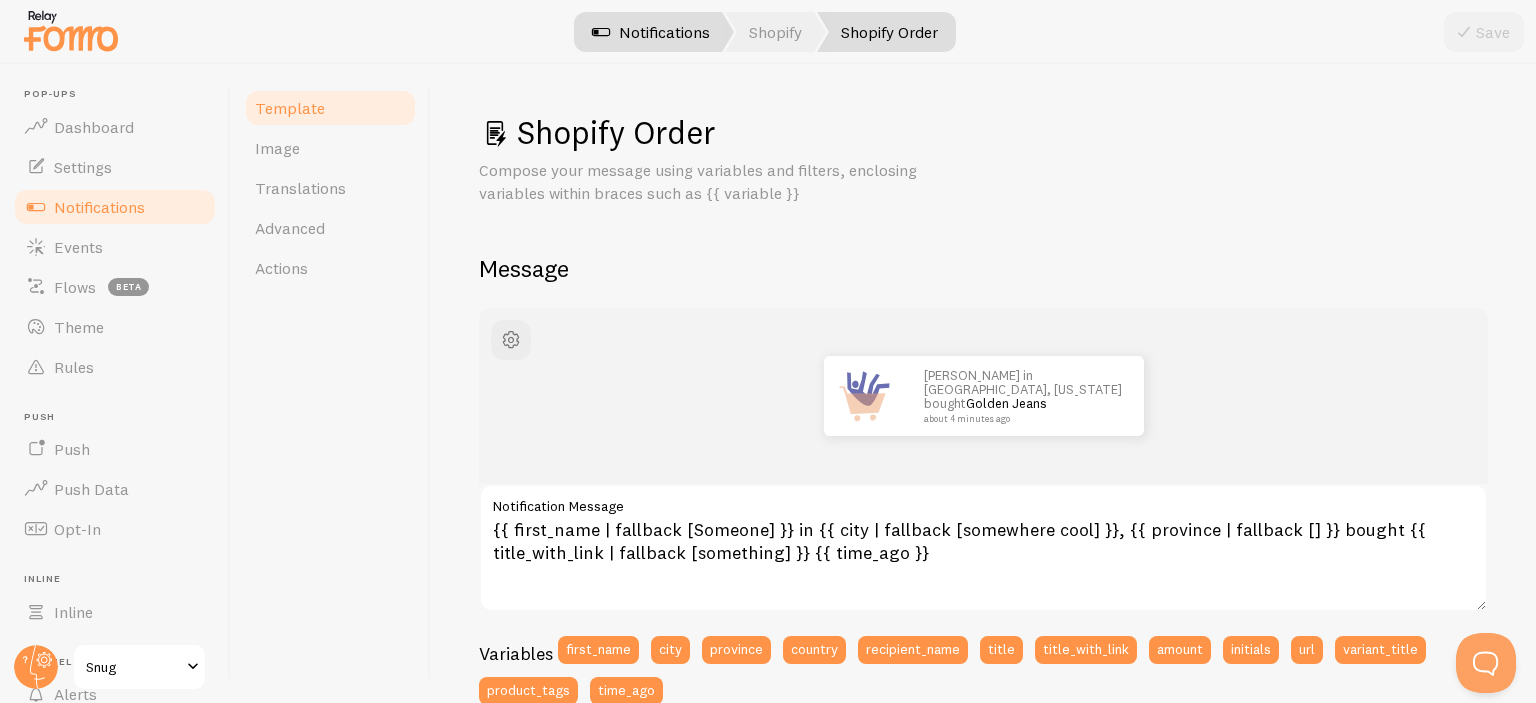 click on "Notifications" at bounding box center (651, 32) 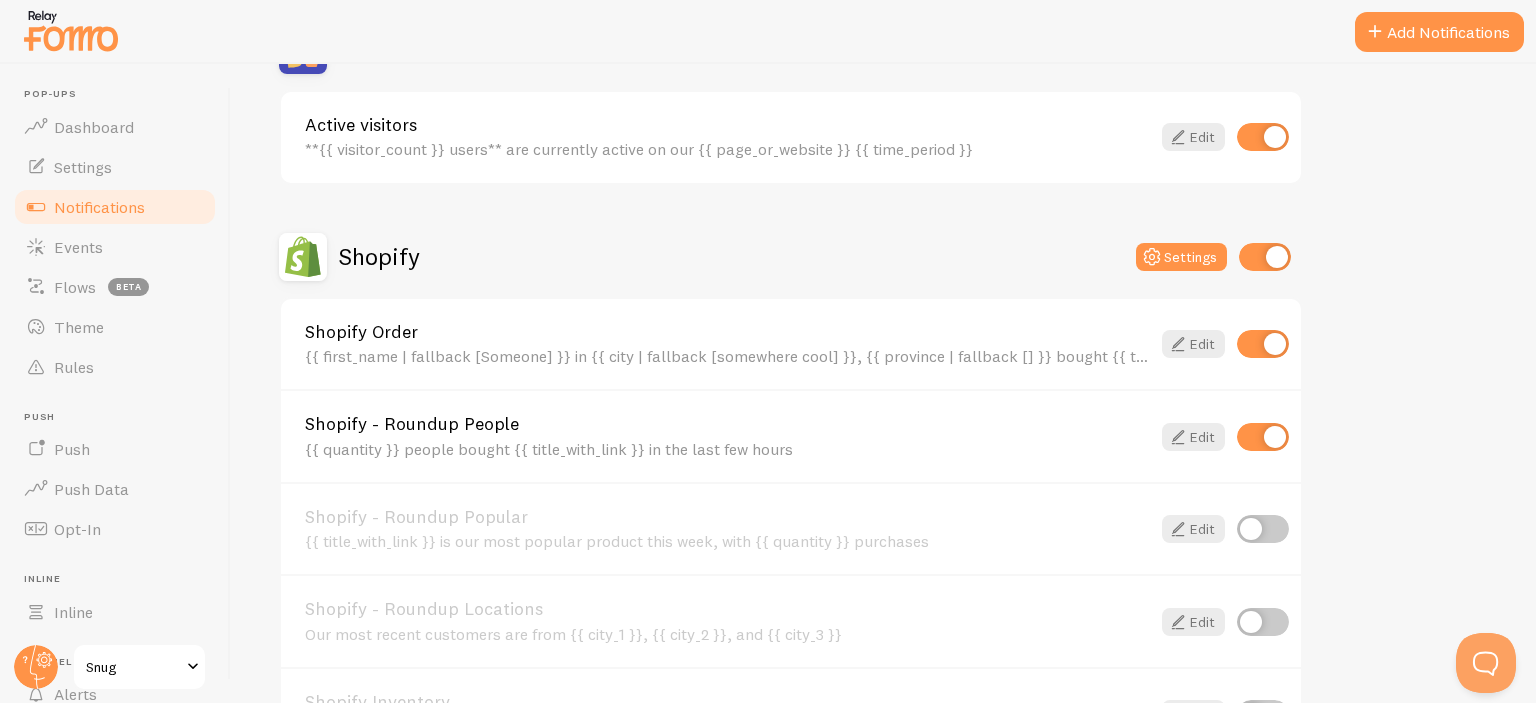 scroll, scrollTop: 700, scrollLeft: 0, axis: vertical 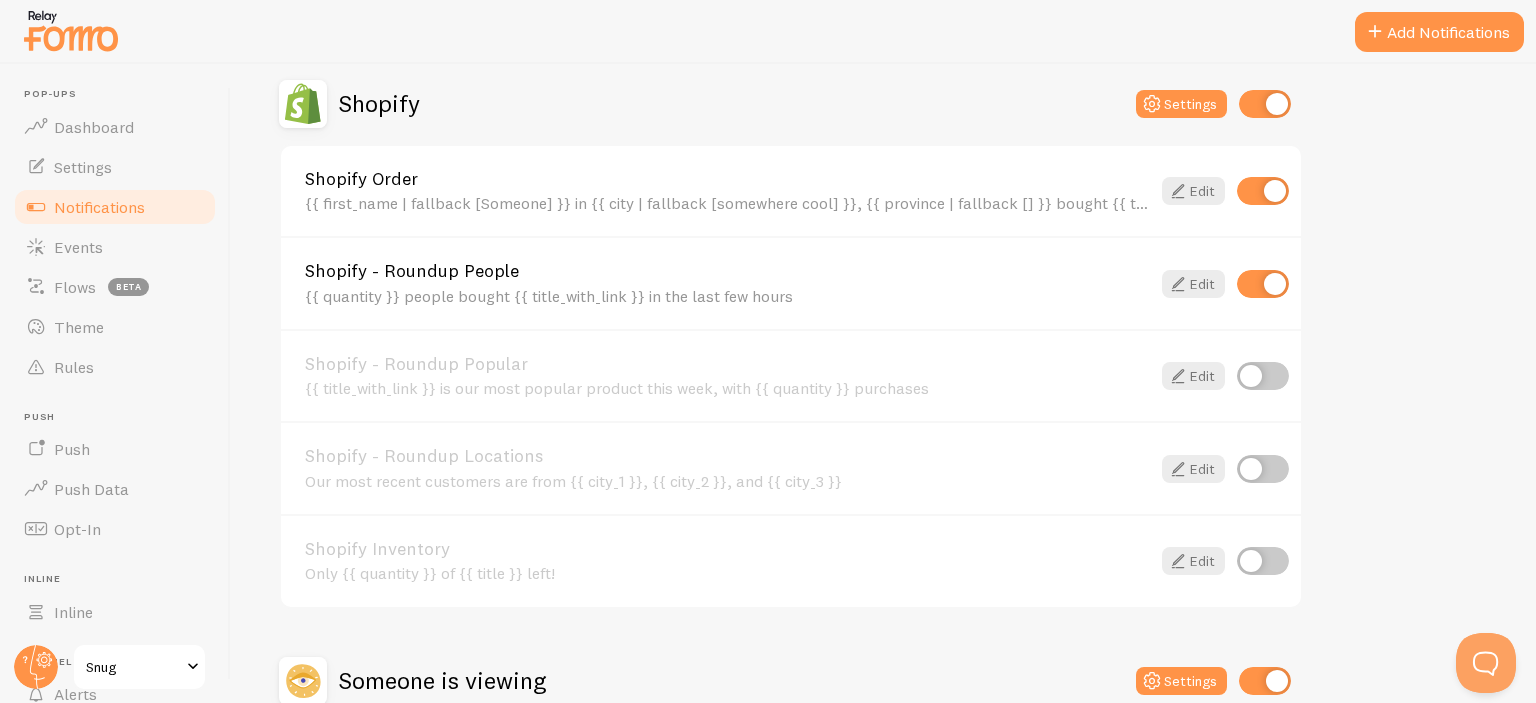 click on "Shopify - Roundup People
{{ quantity }} people bought {{ title_with_link }}
in the last few hours" at bounding box center (727, 283) 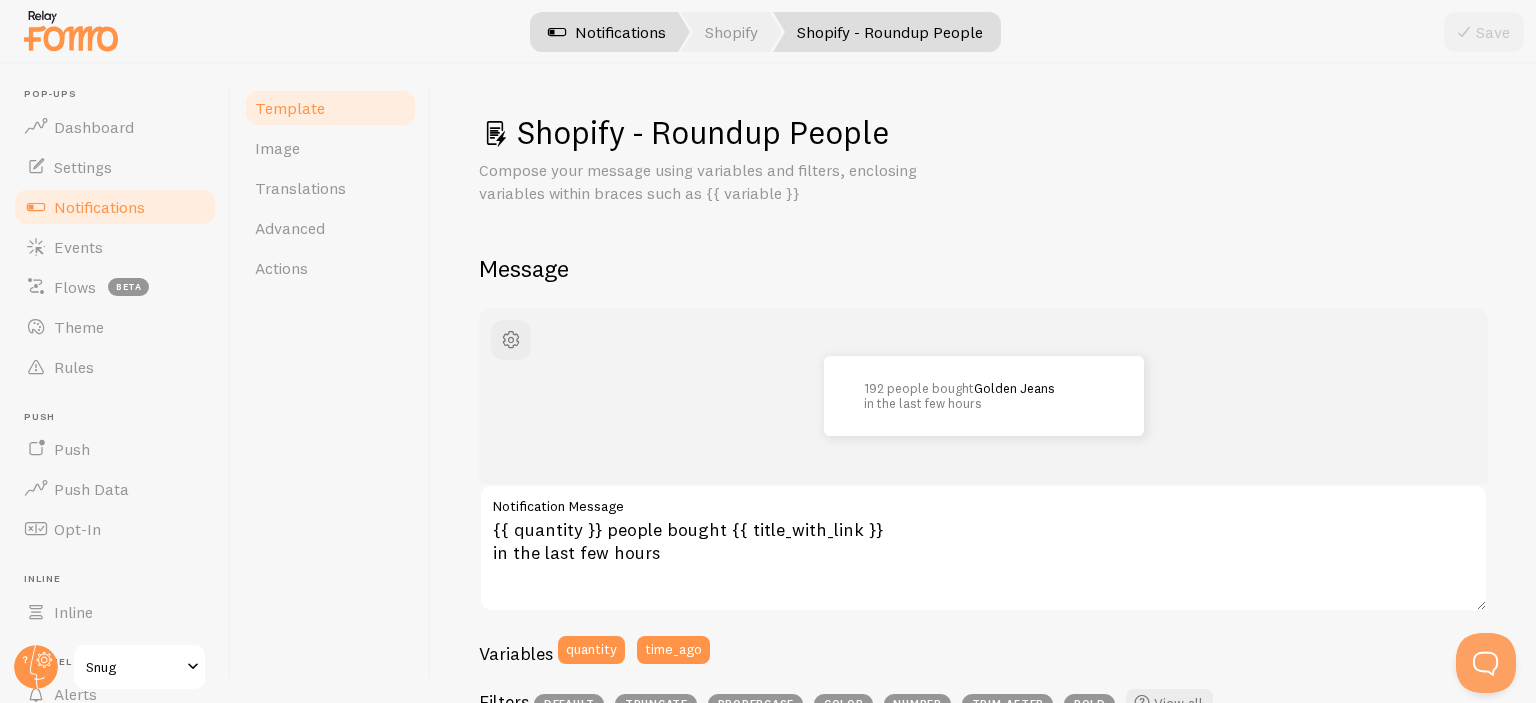 click on "Notifications" at bounding box center (607, 32) 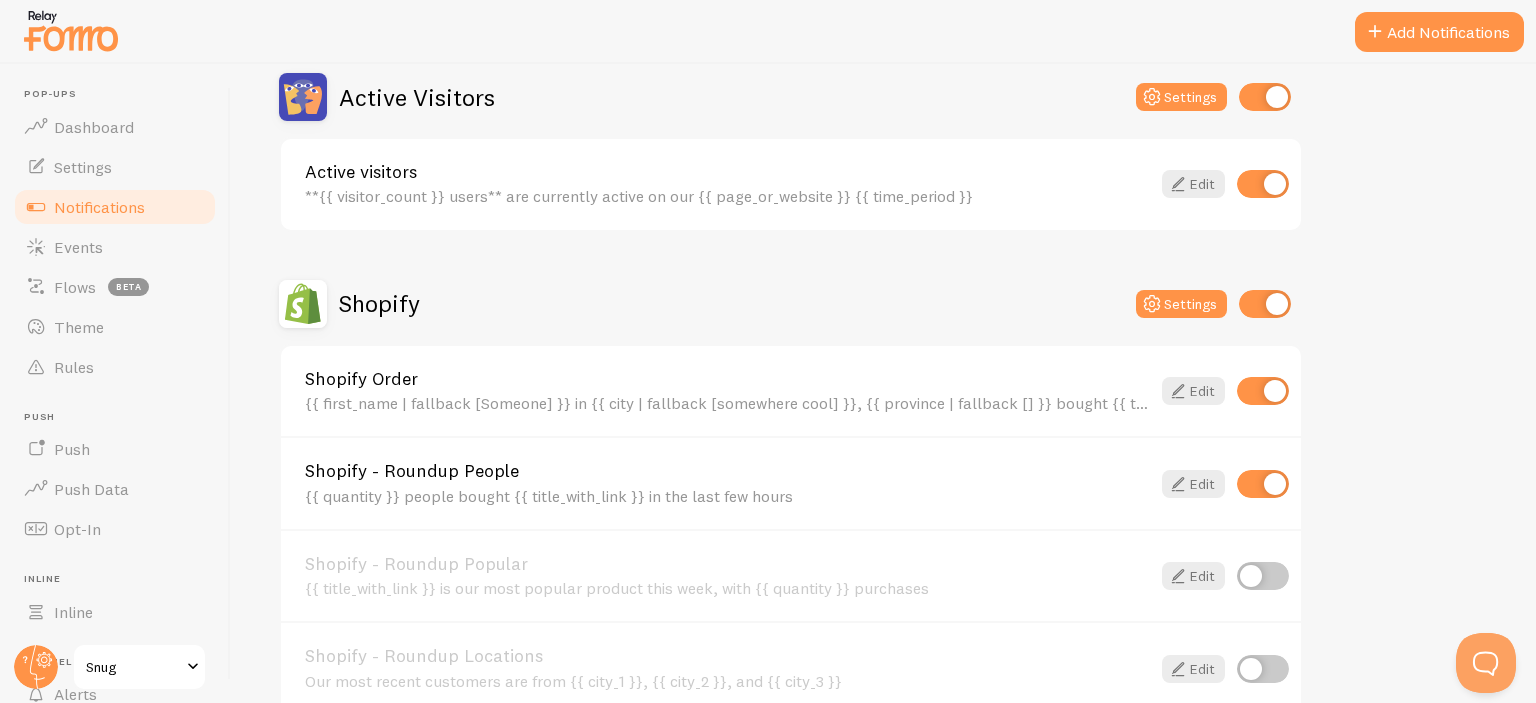 click at bounding box center (1263, 484) 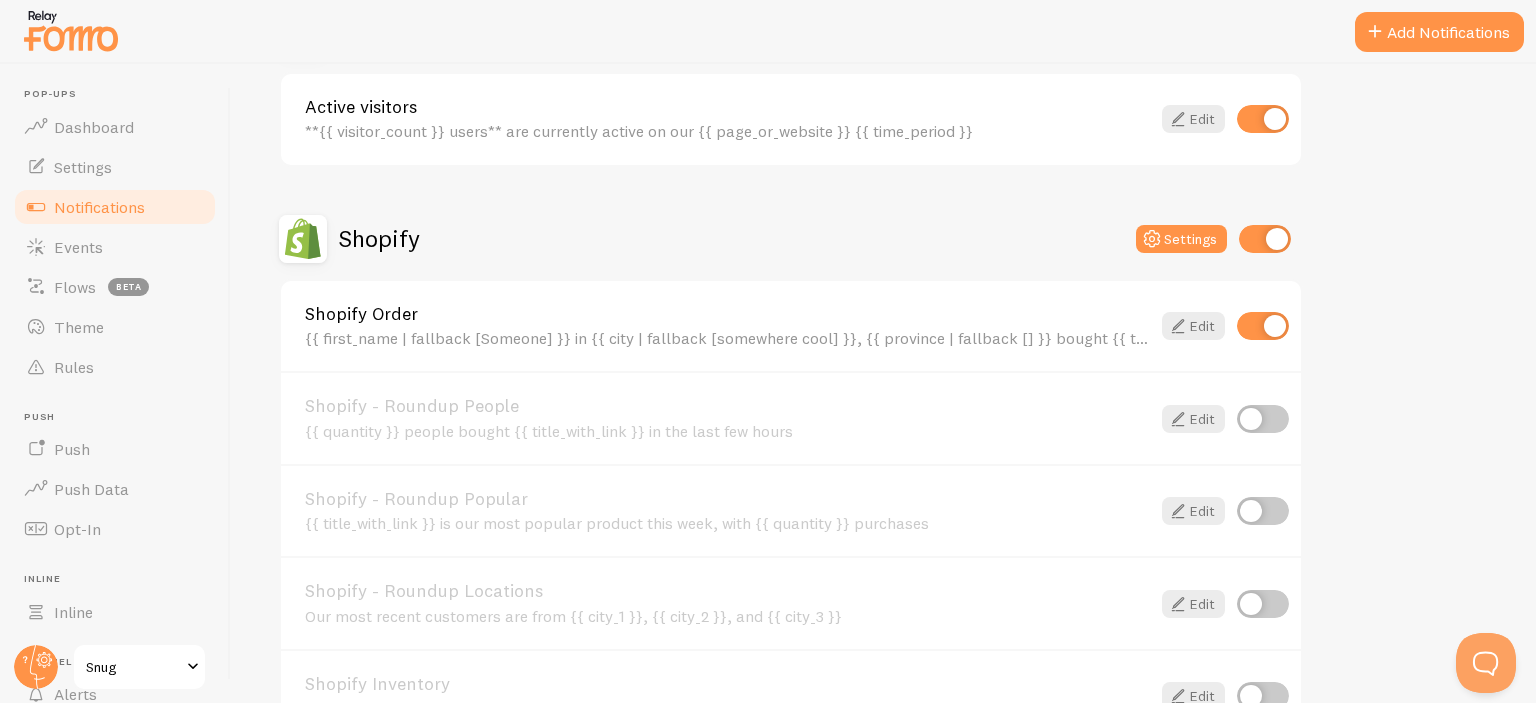 scroll, scrollTop: 600, scrollLeft: 0, axis: vertical 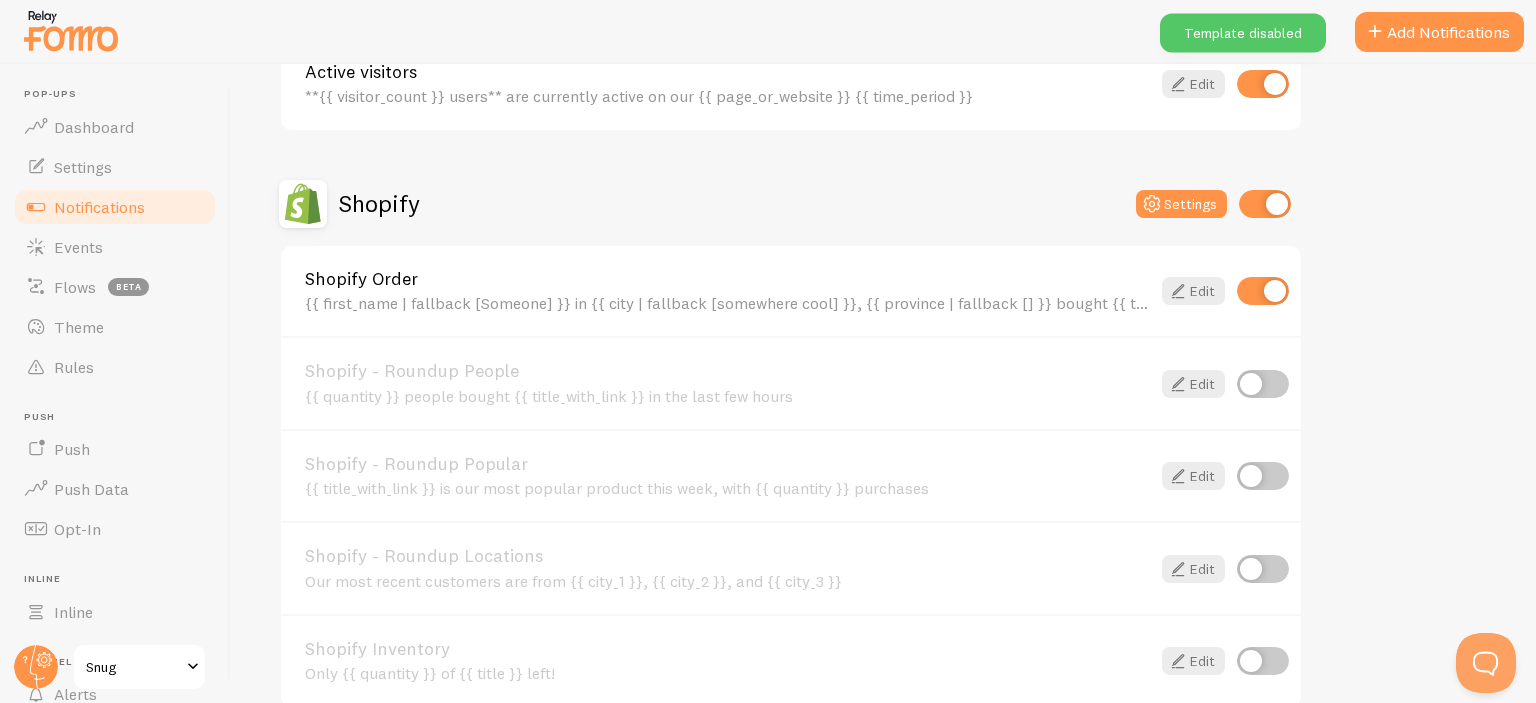 click on "{{ title_with_link }} is our most popular
product this week, with {{ quantity }} purchases" at bounding box center [727, 488] 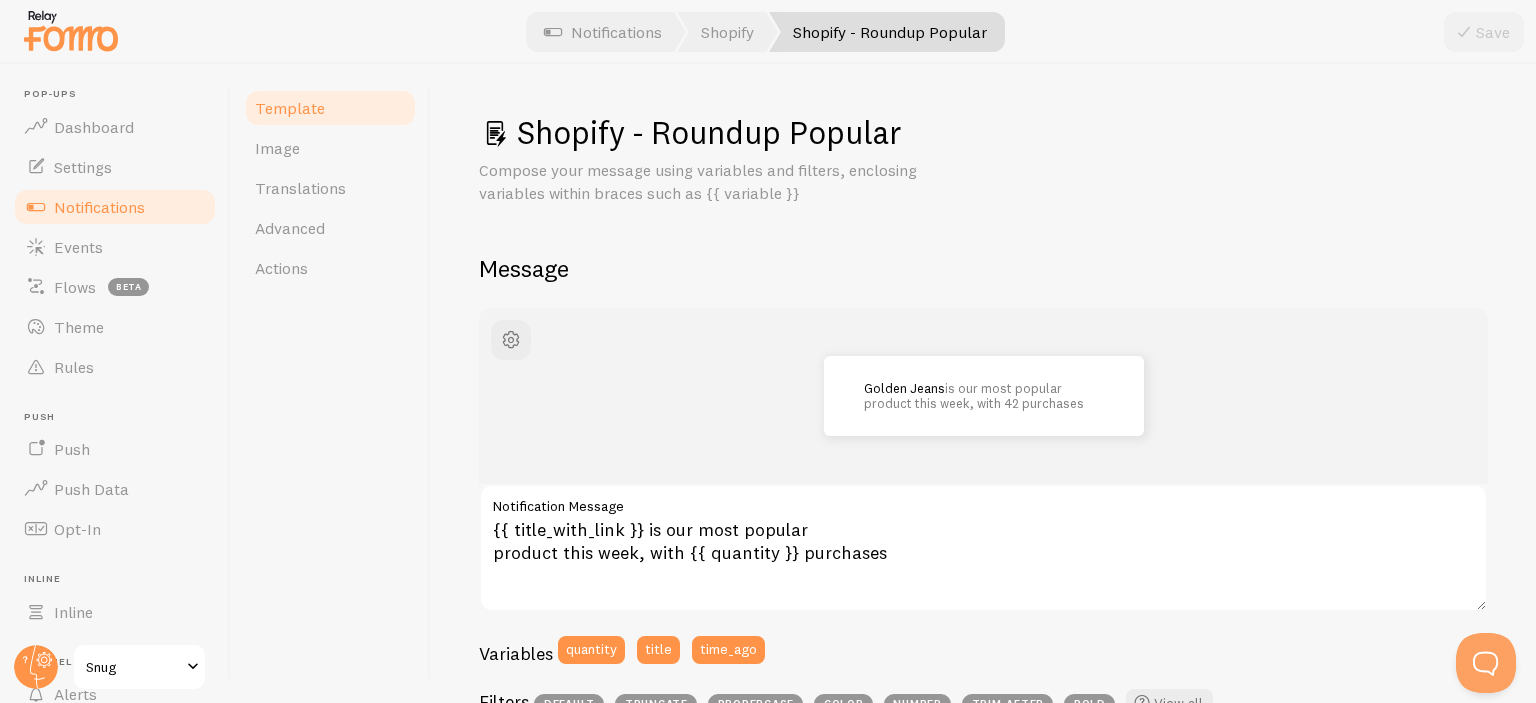 click at bounding box center (768, 32) 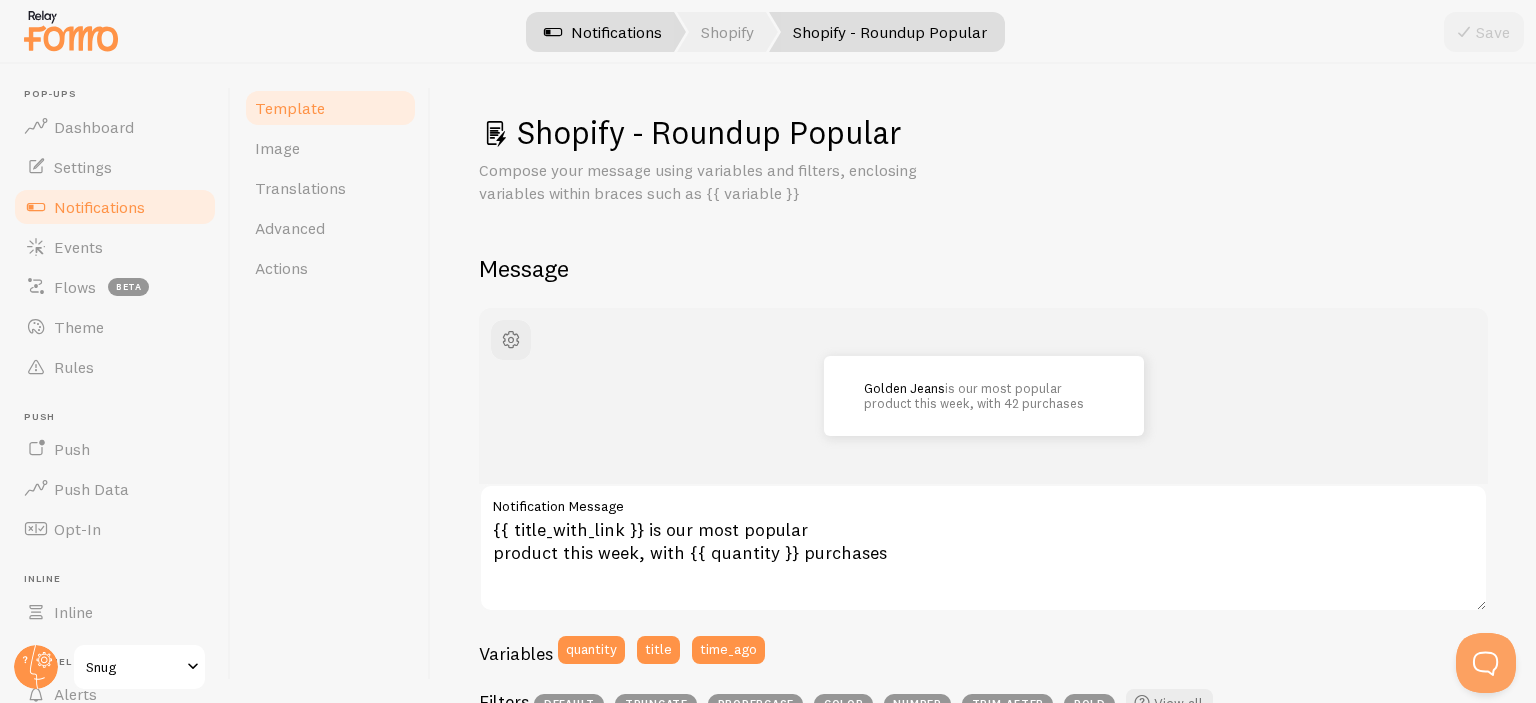 click on "Notifications" at bounding box center [603, 32] 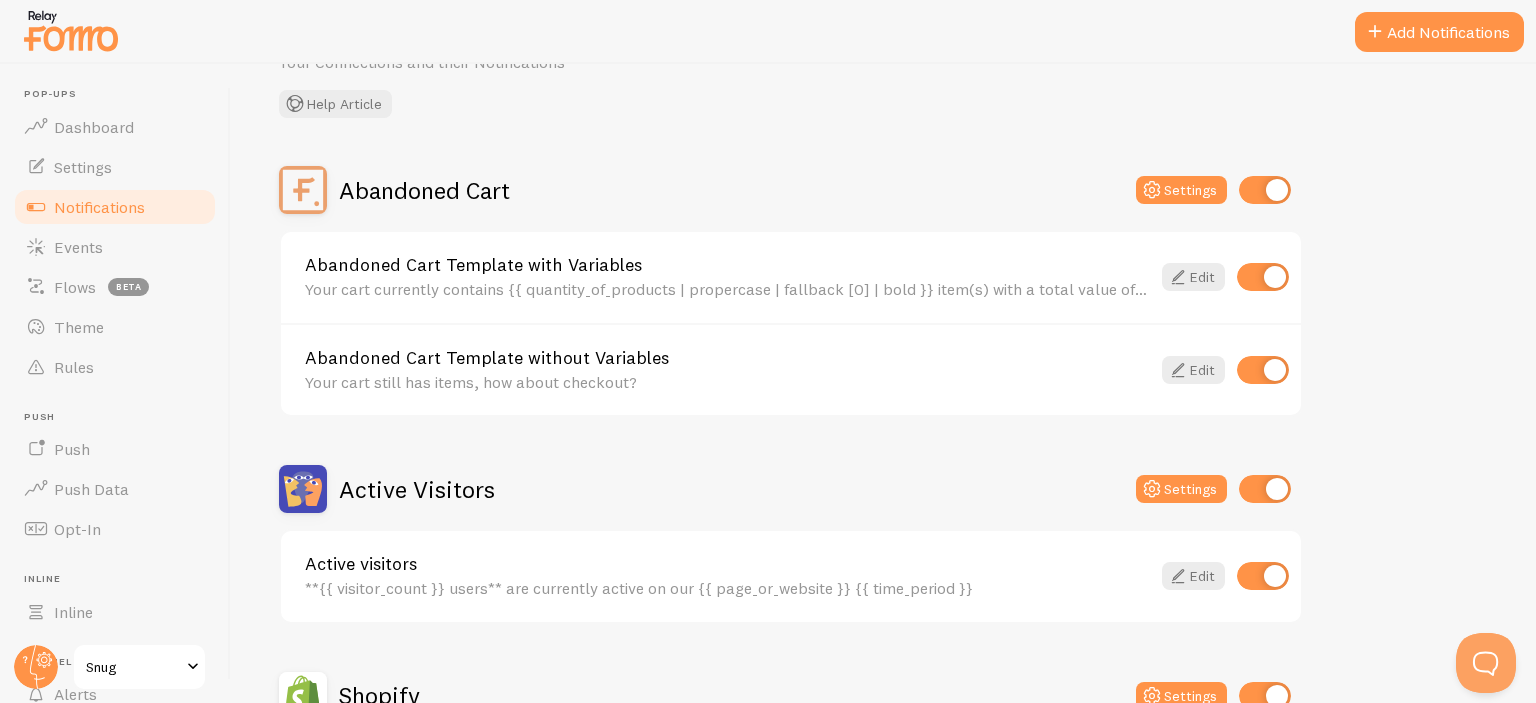 scroll, scrollTop: 0, scrollLeft: 0, axis: both 